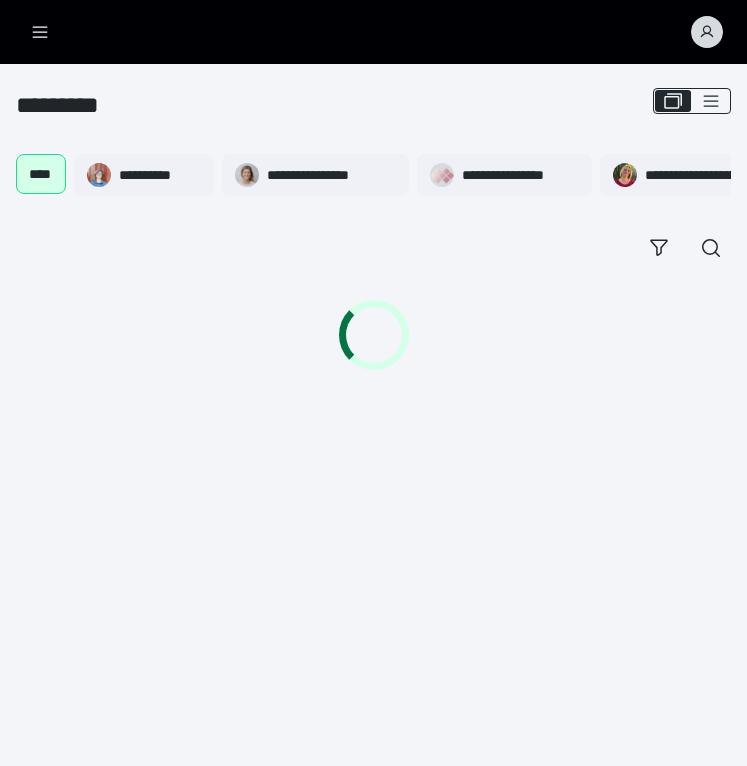 scroll, scrollTop: 0, scrollLeft: 0, axis: both 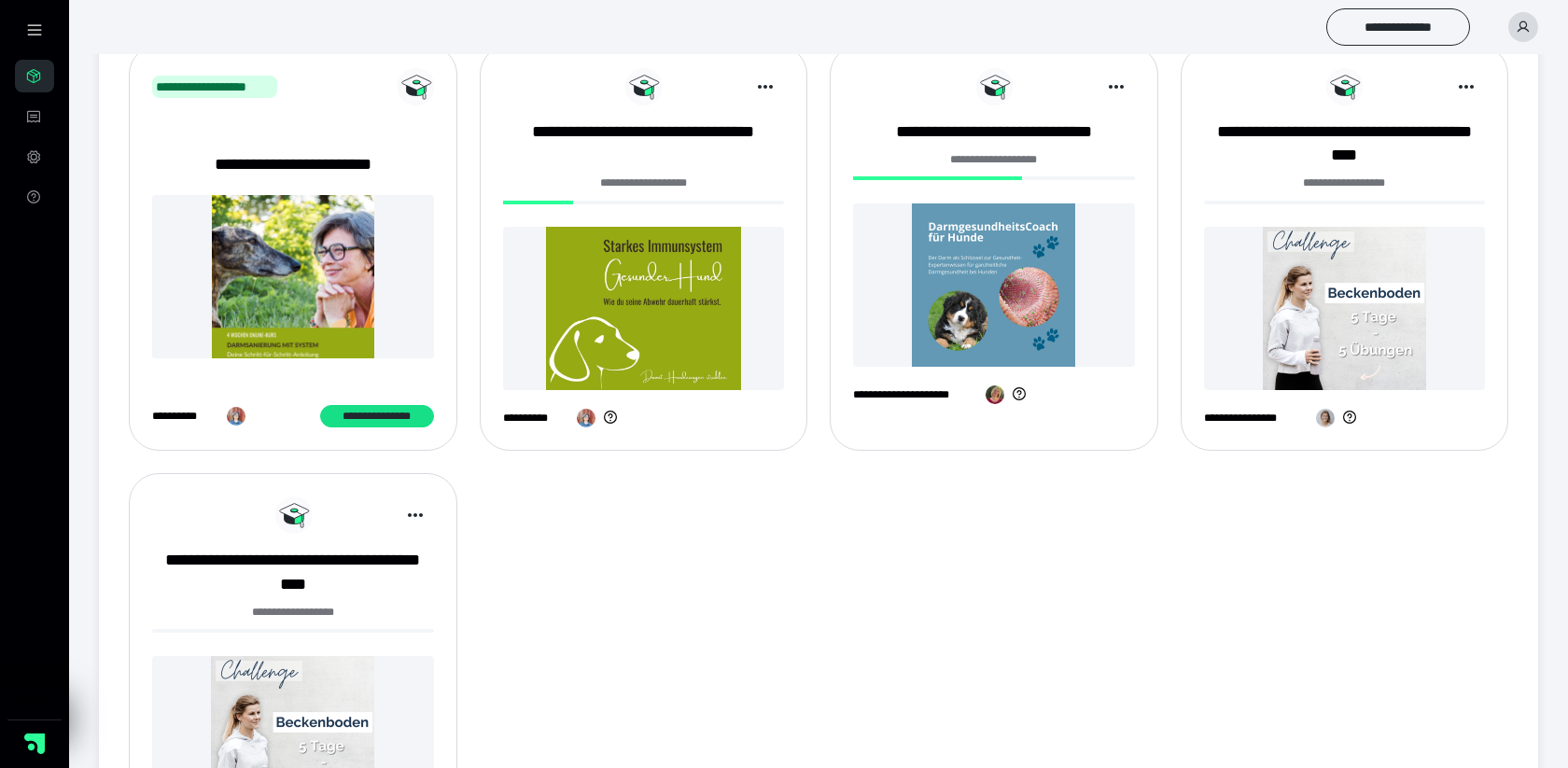click at bounding box center (994, 285) 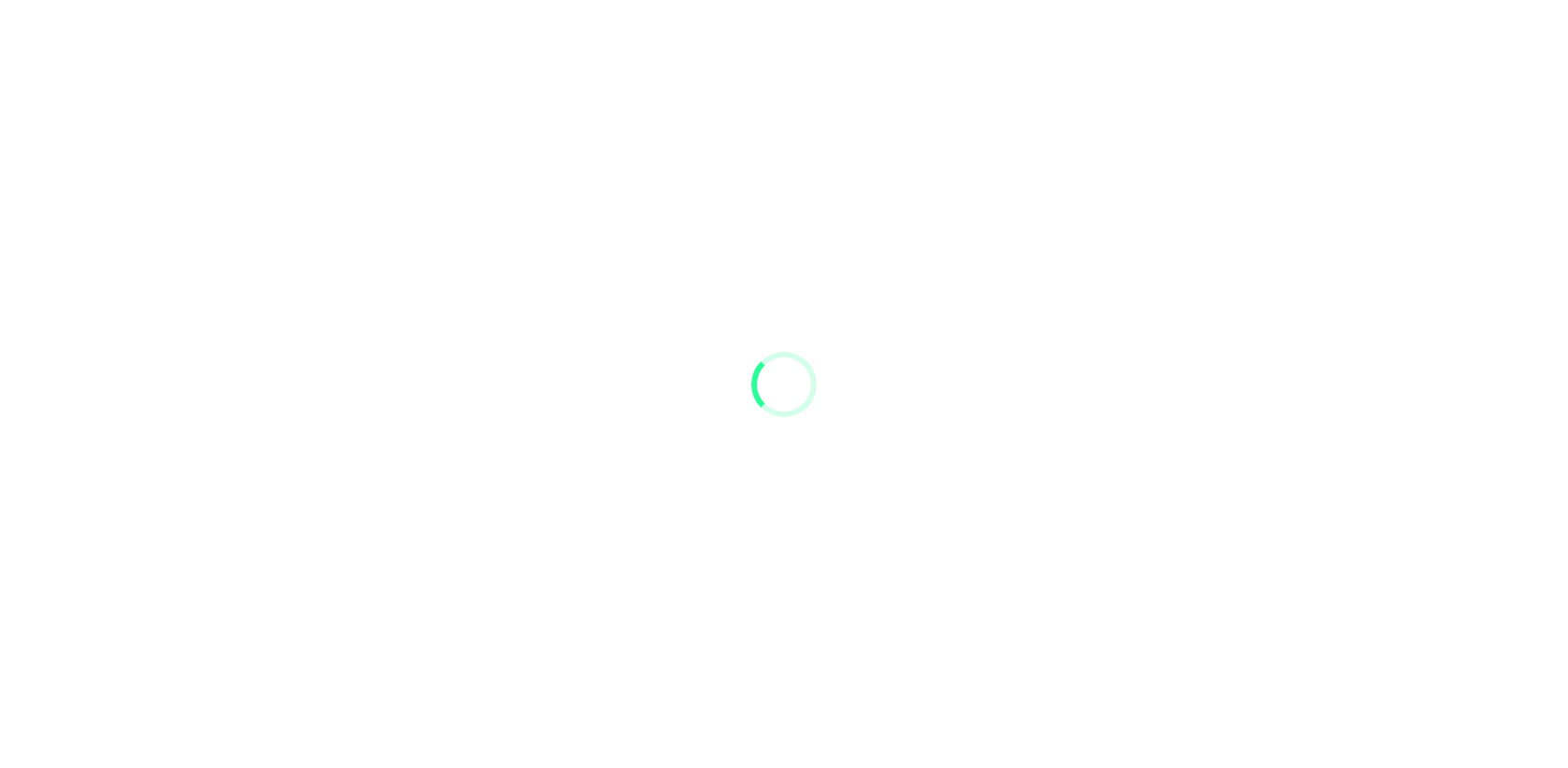 scroll, scrollTop: 0, scrollLeft: 0, axis: both 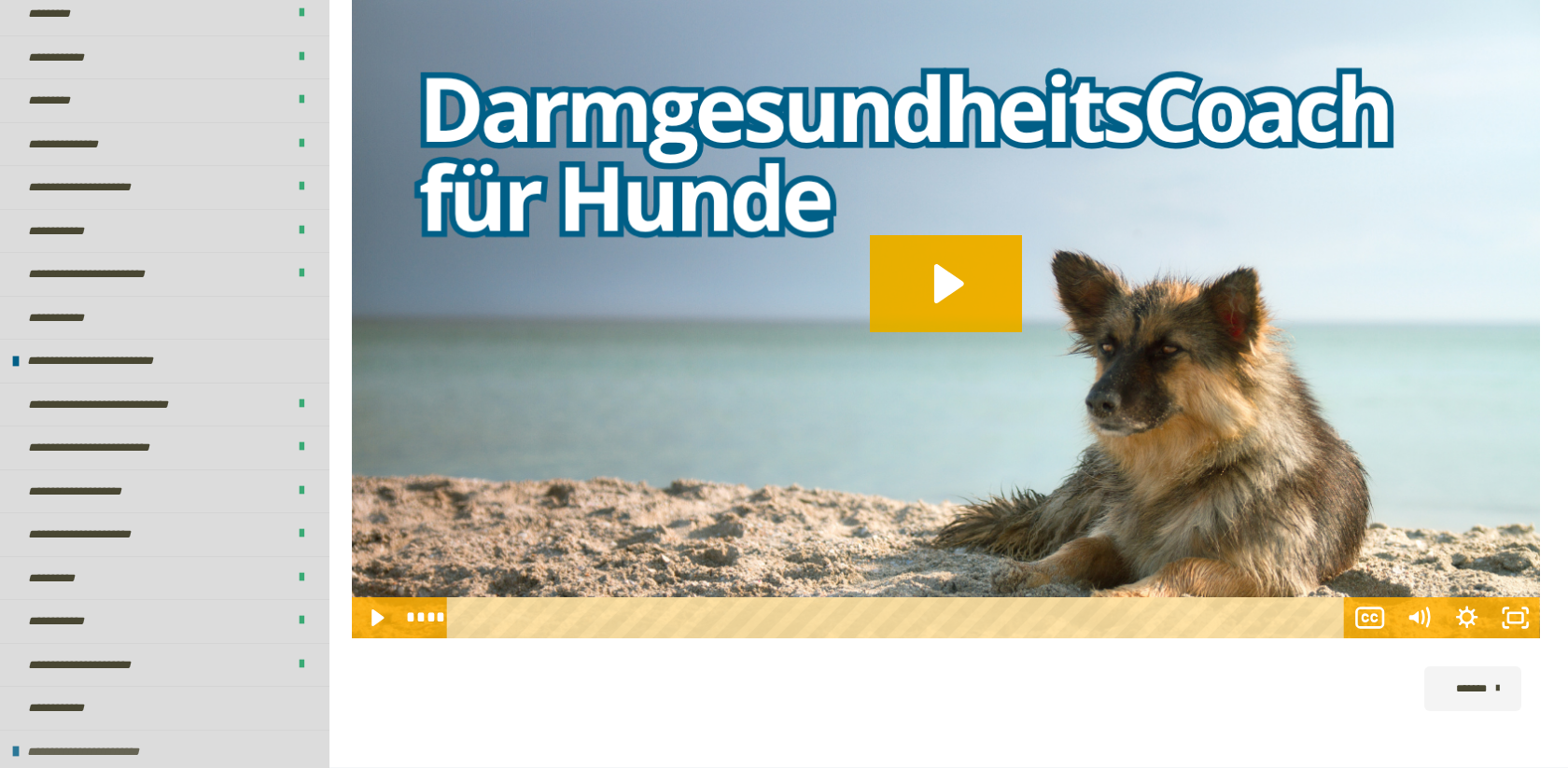 click on "**********" at bounding box center [106, 752] 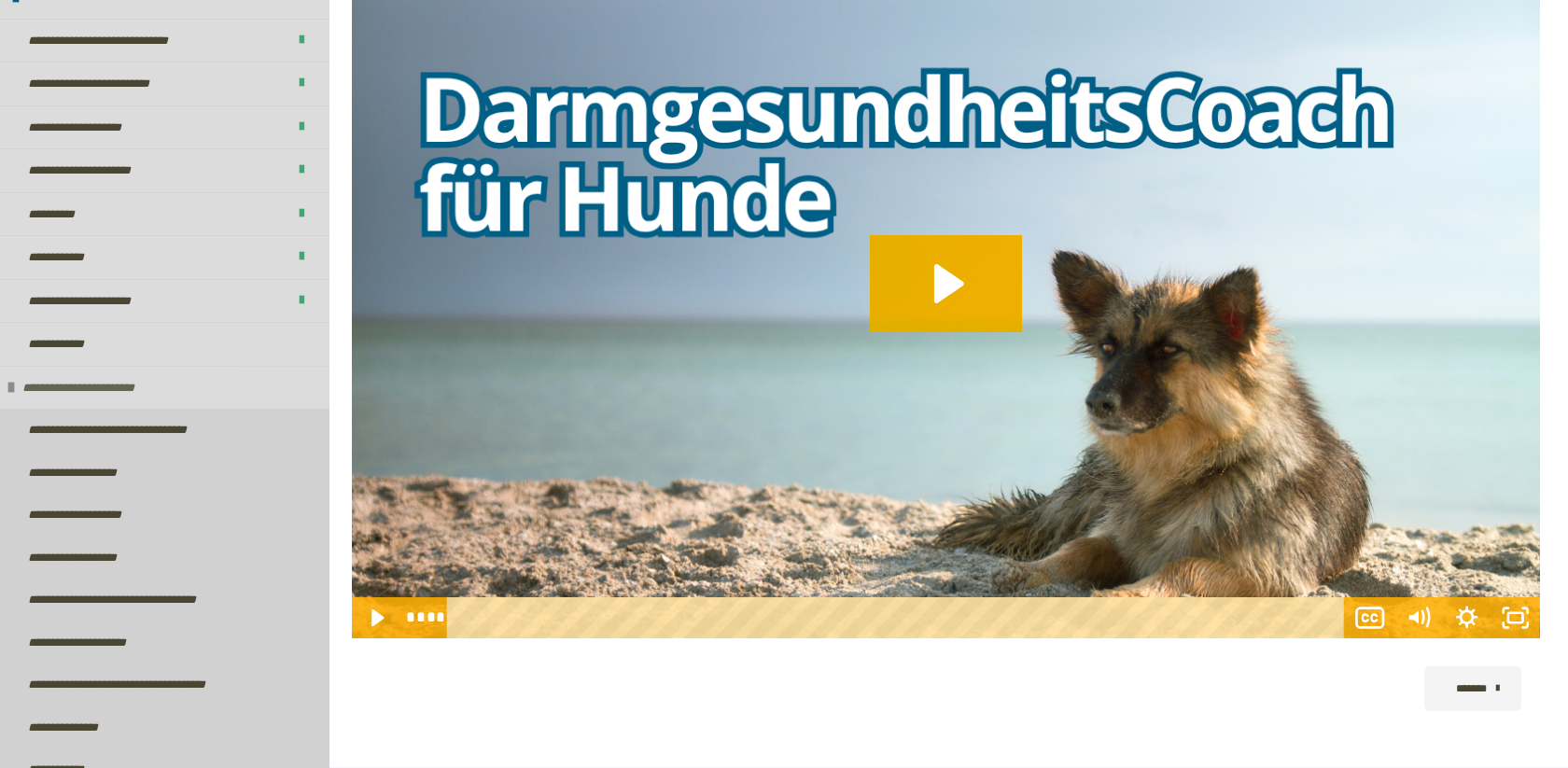 scroll, scrollTop: 743, scrollLeft: 0, axis: vertical 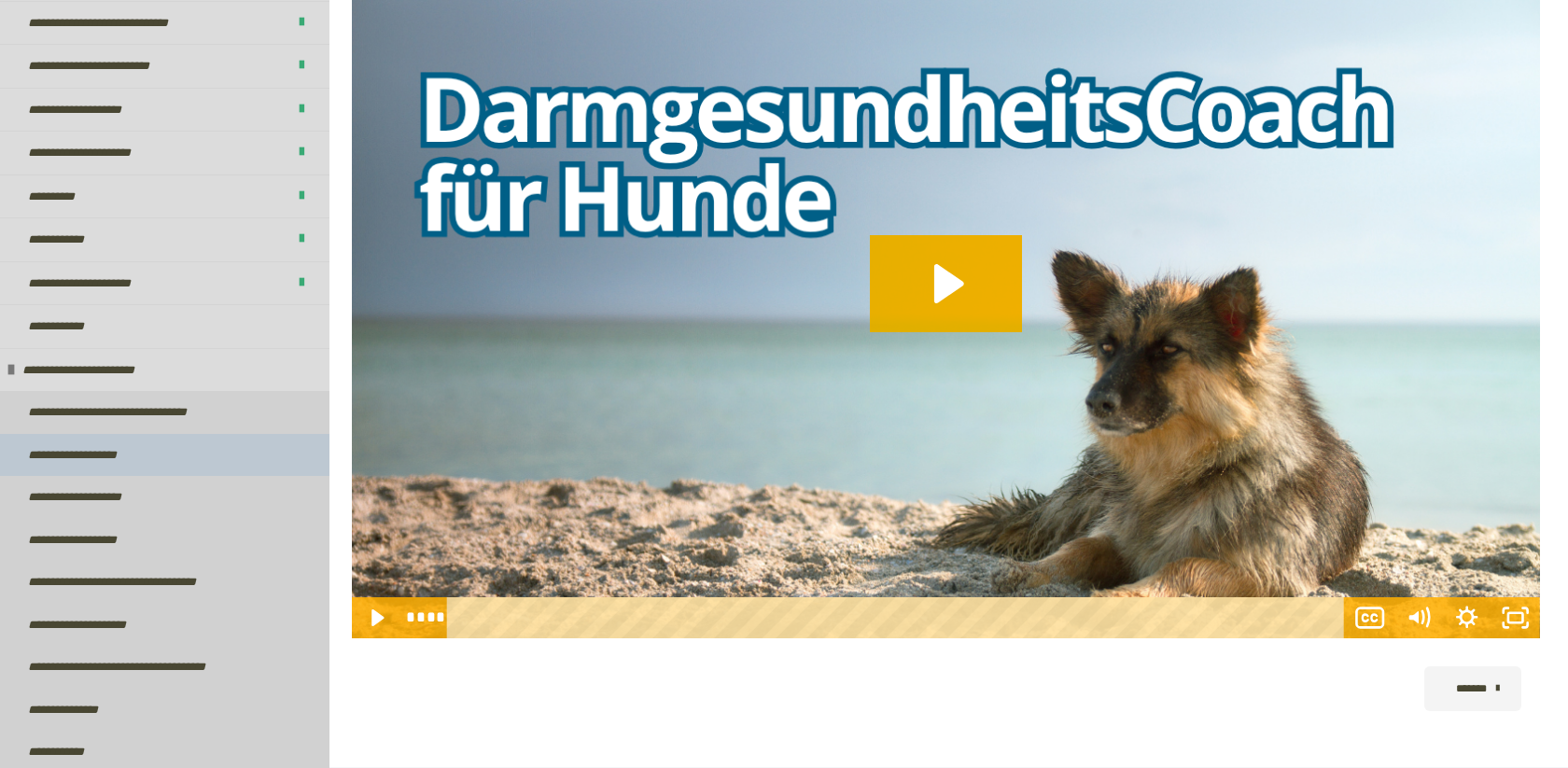 click on "**********" at bounding box center (87, 455) 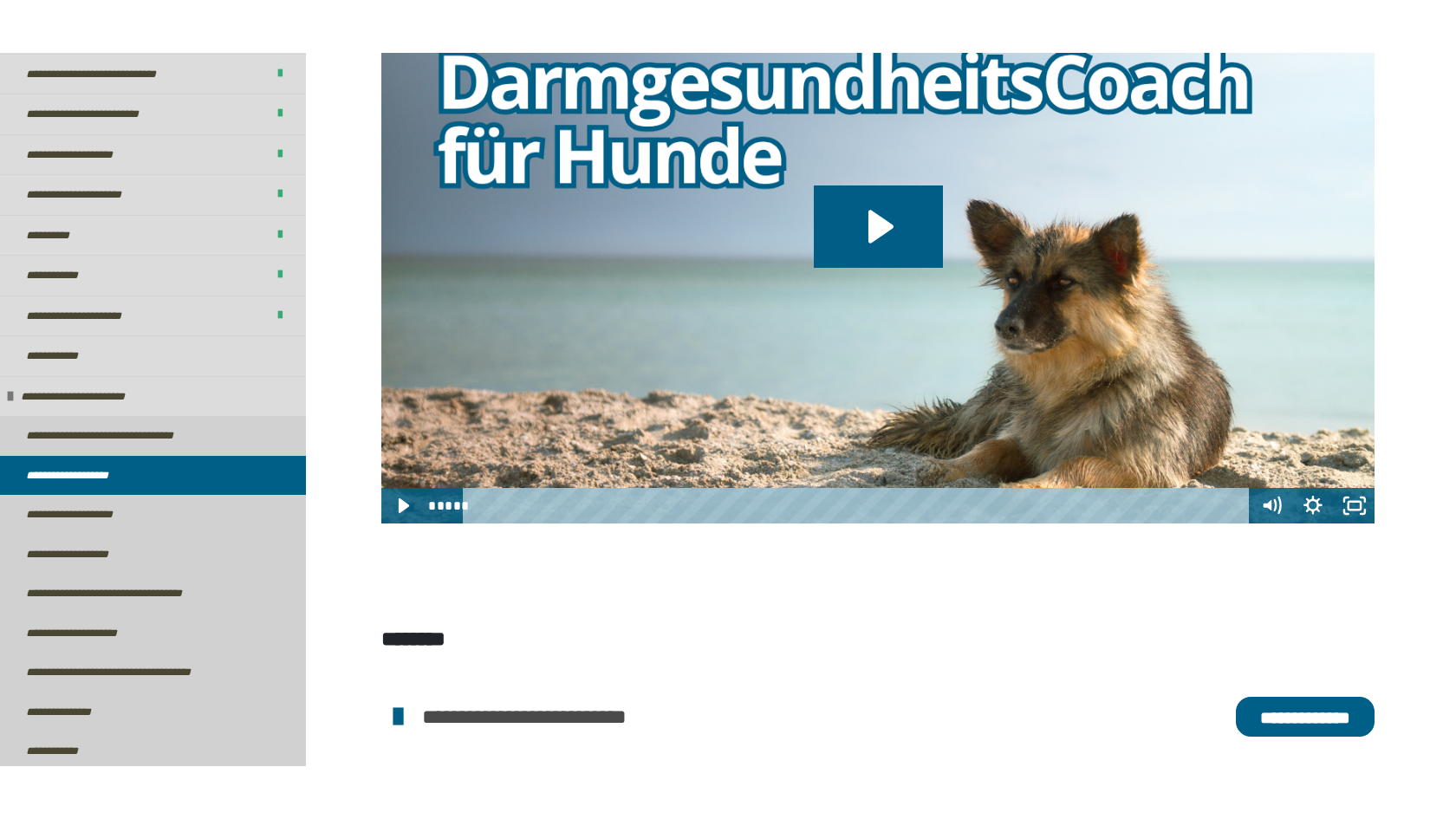 scroll, scrollTop: 691, scrollLeft: 0, axis: vertical 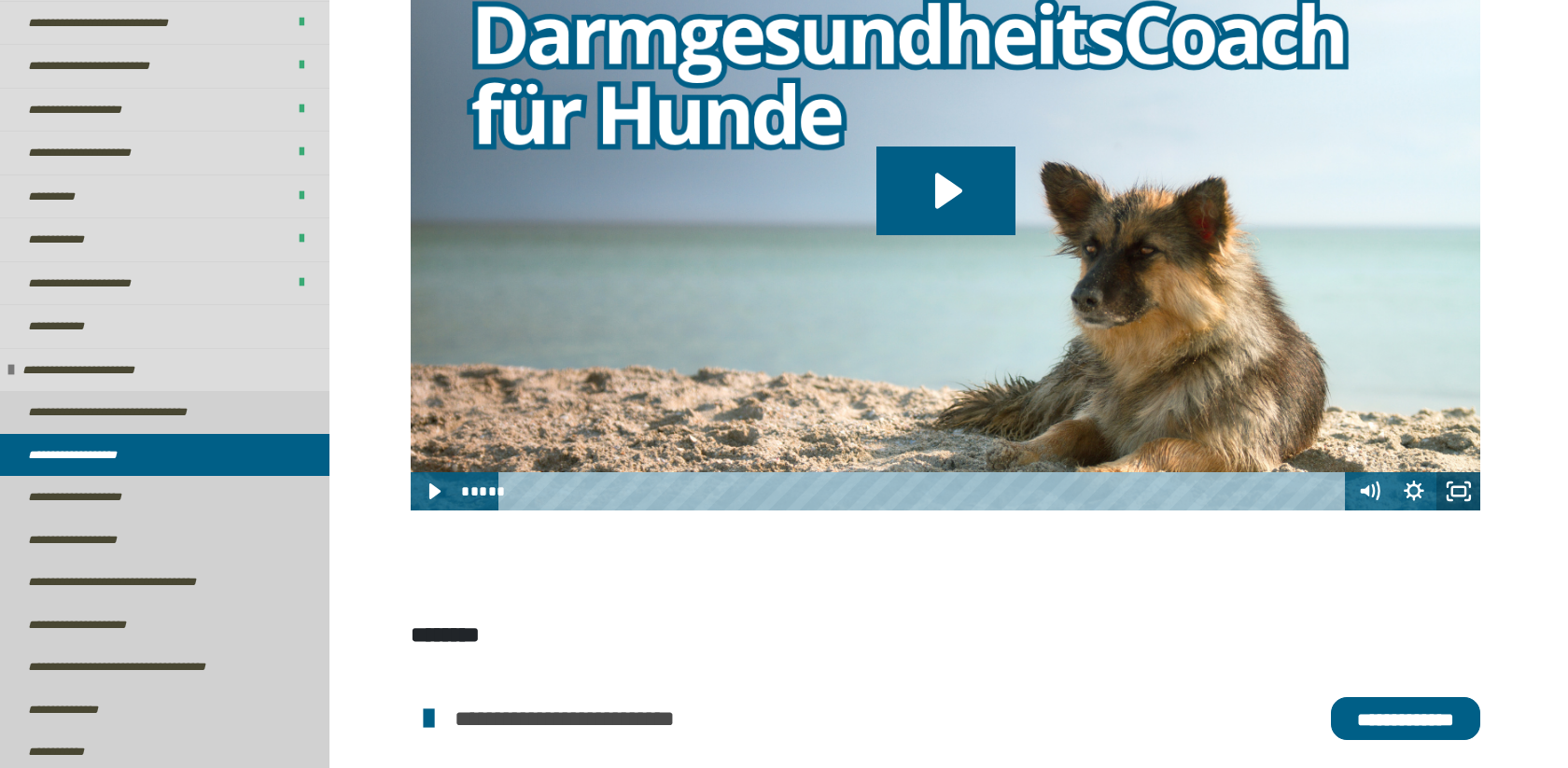 click 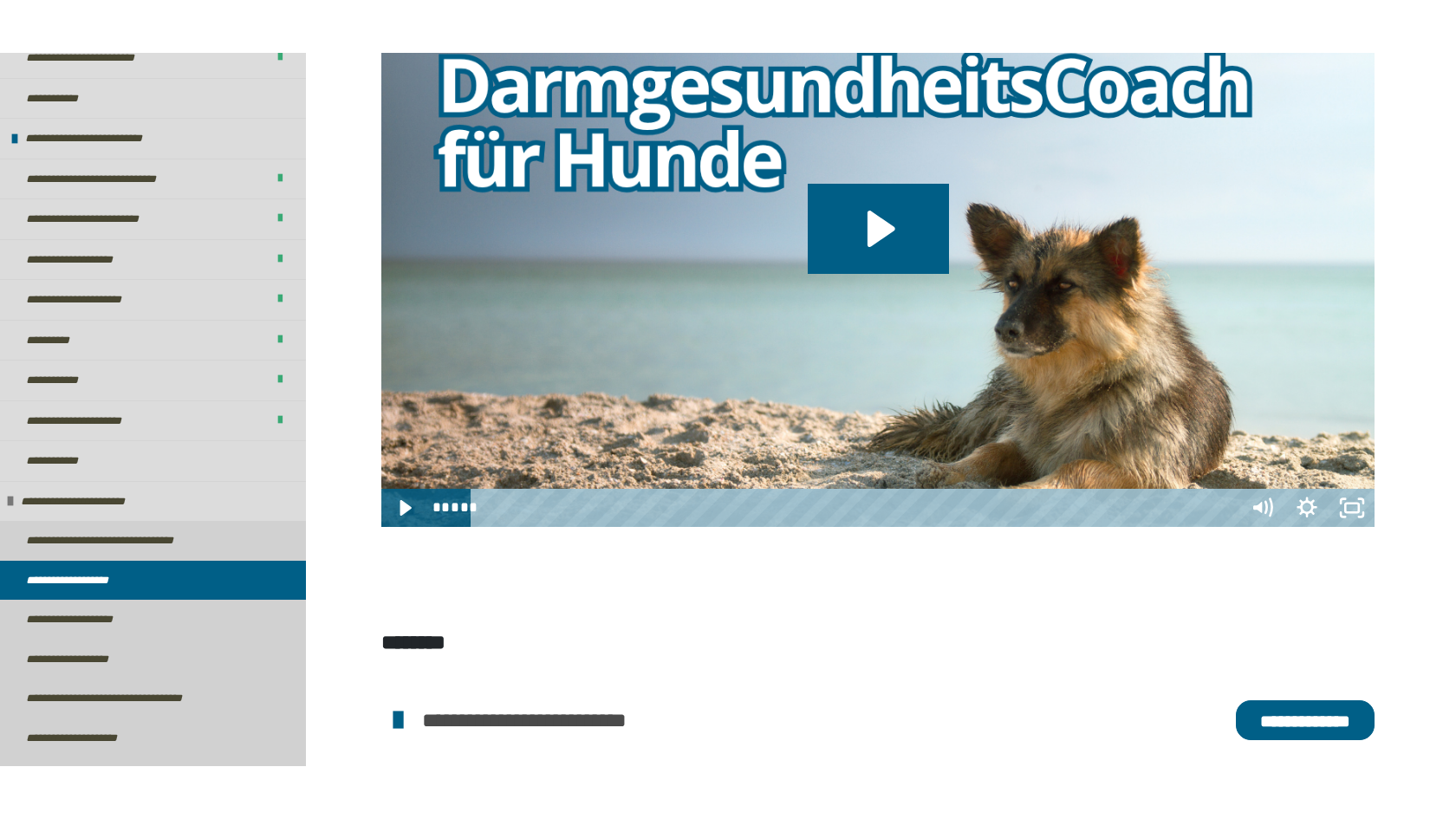 scroll, scrollTop: 584, scrollLeft: 0, axis: vertical 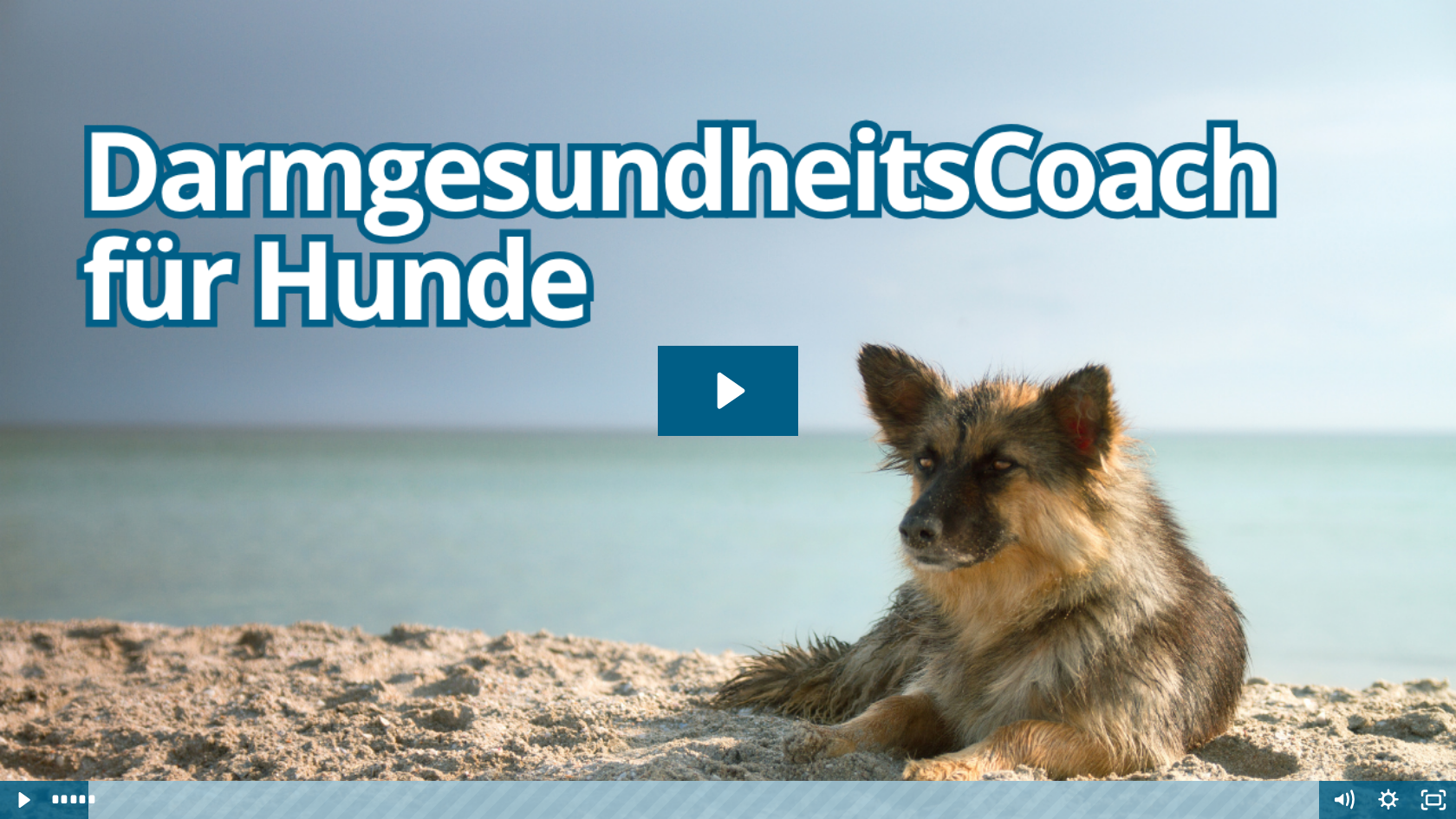type 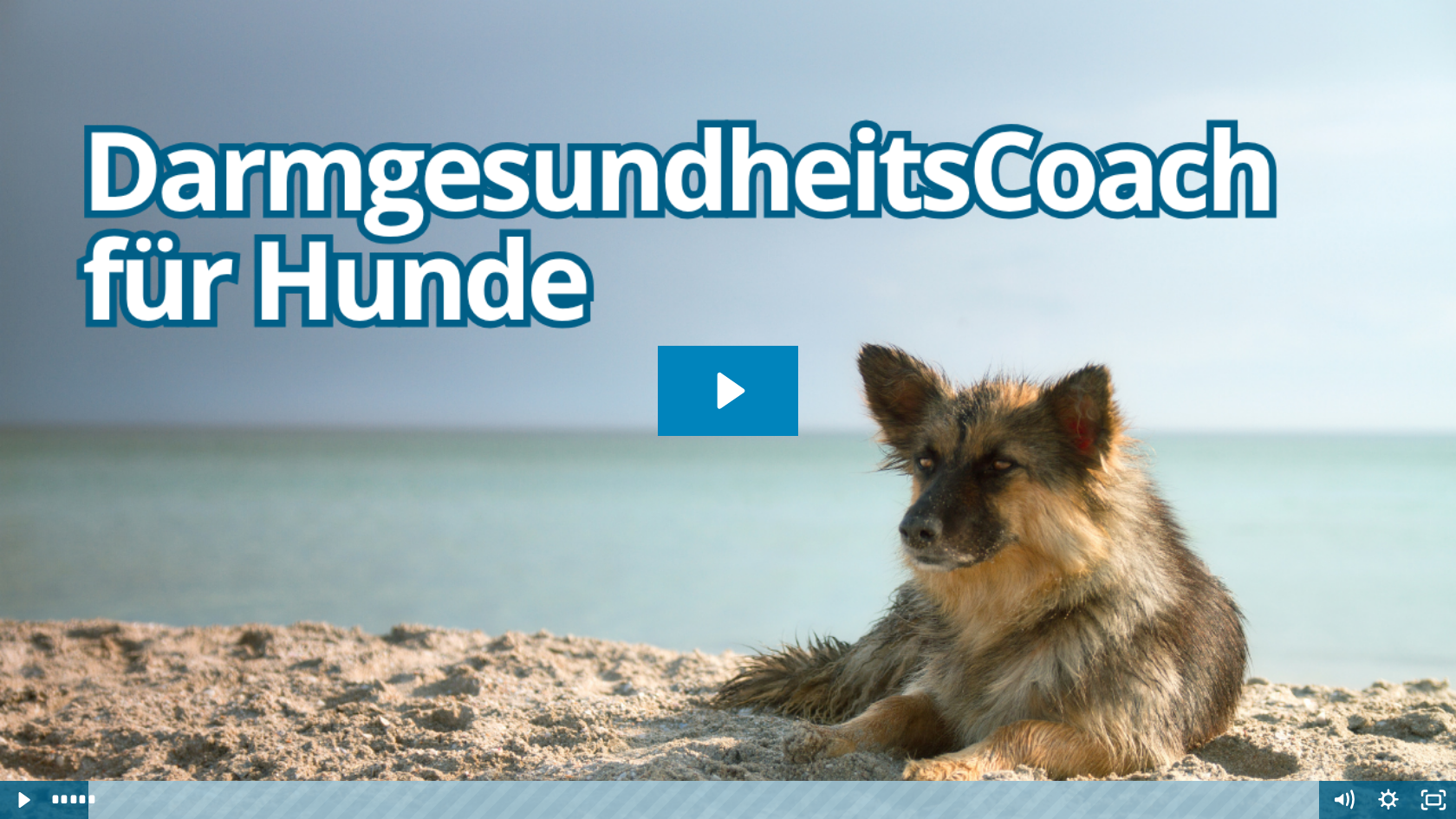 click 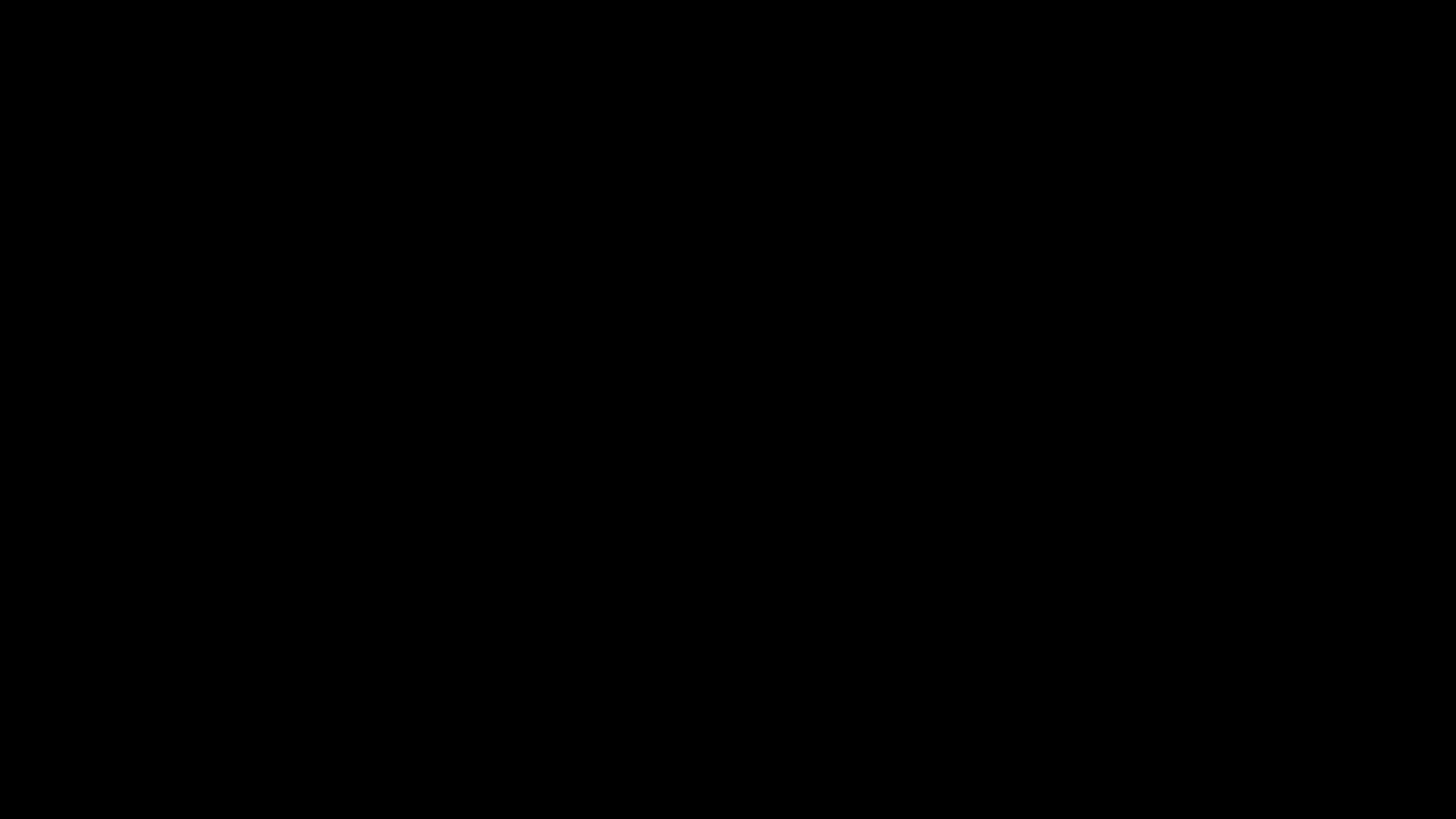 type 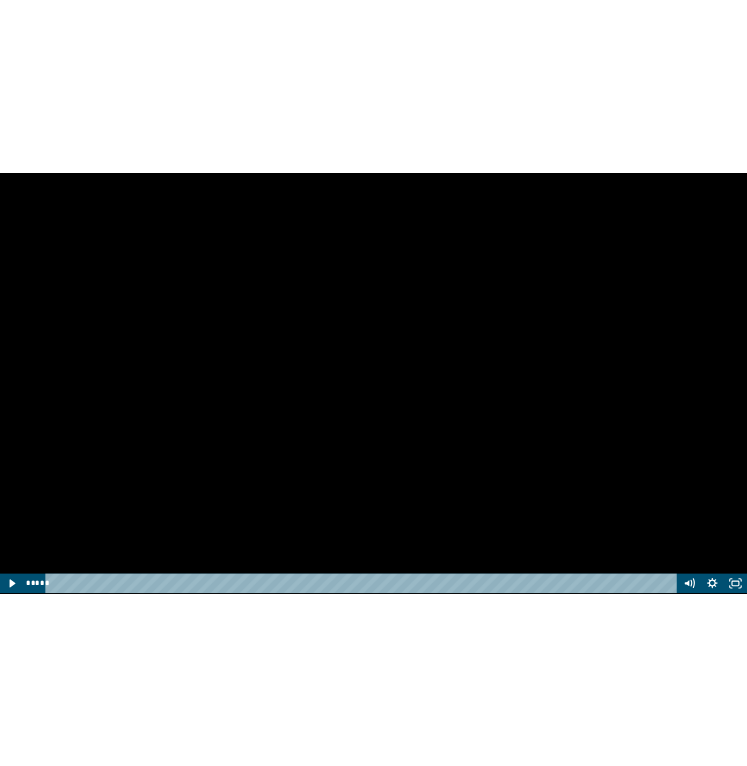 scroll, scrollTop: 617, scrollLeft: 0, axis: vertical 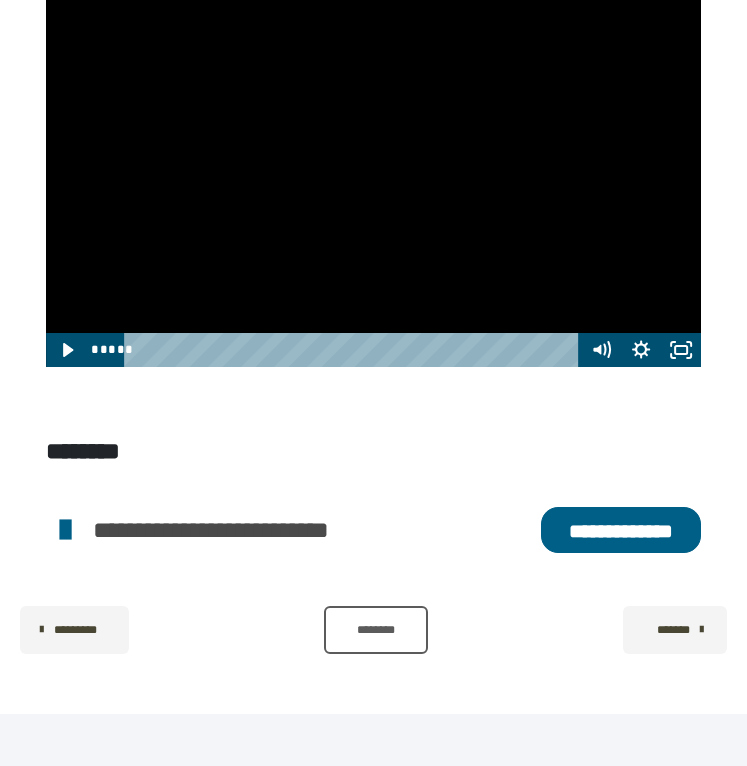click on "**********" at bounding box center (621, 530) 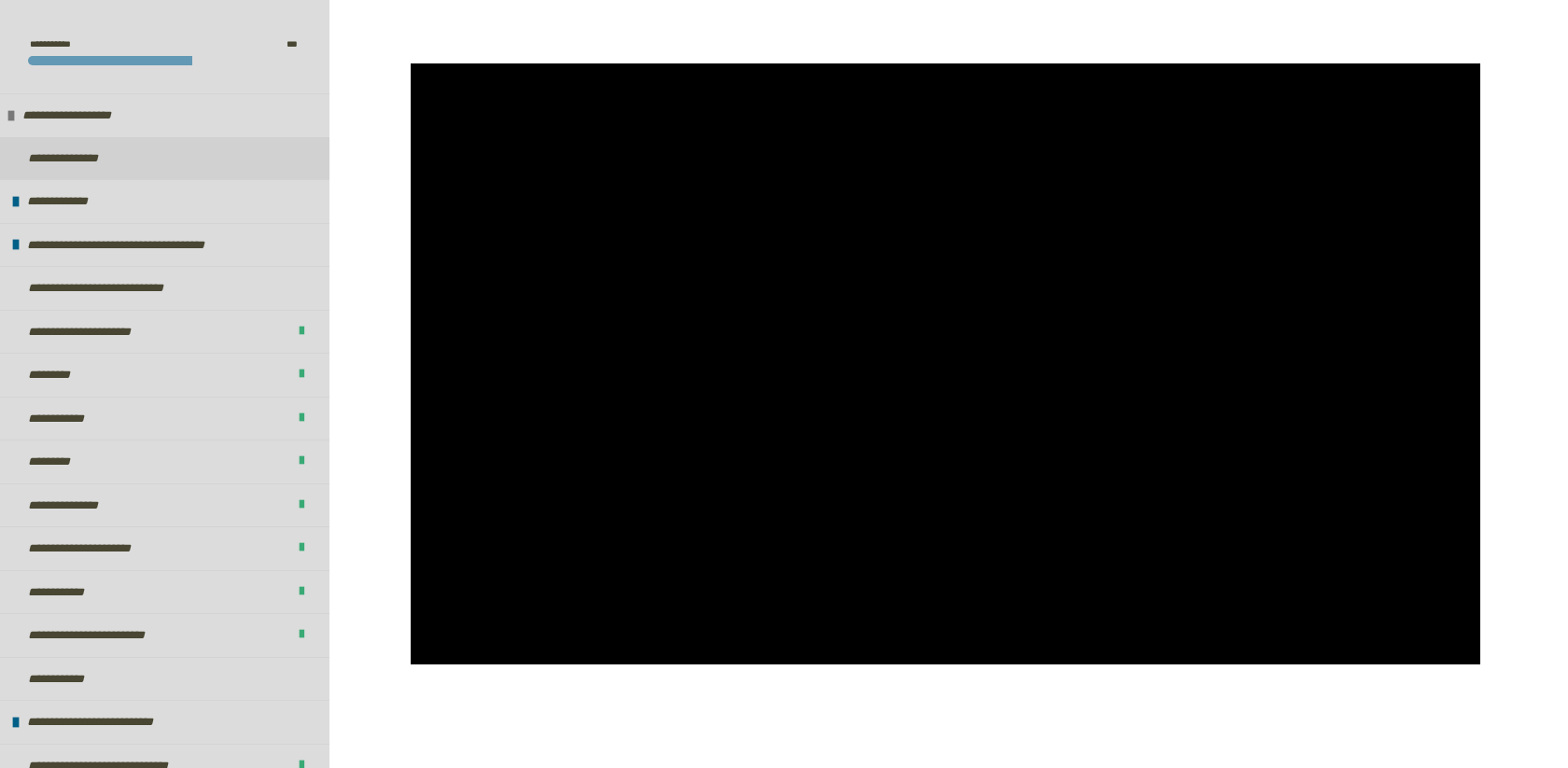 scroll, scrollTop: 743, scrollLeft: 0, axis: vertical 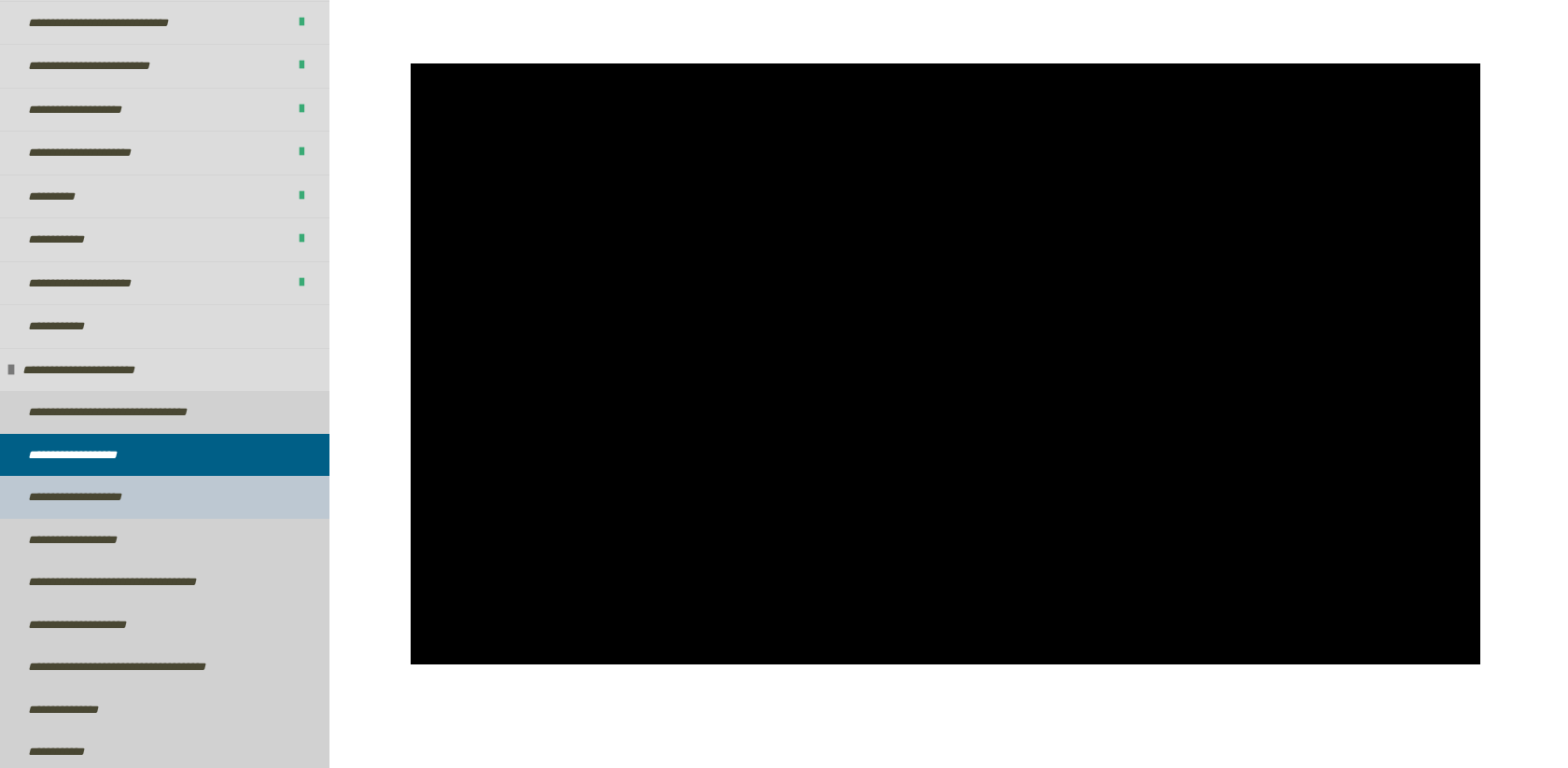 click on "**********" at bounding box center [91, 497] 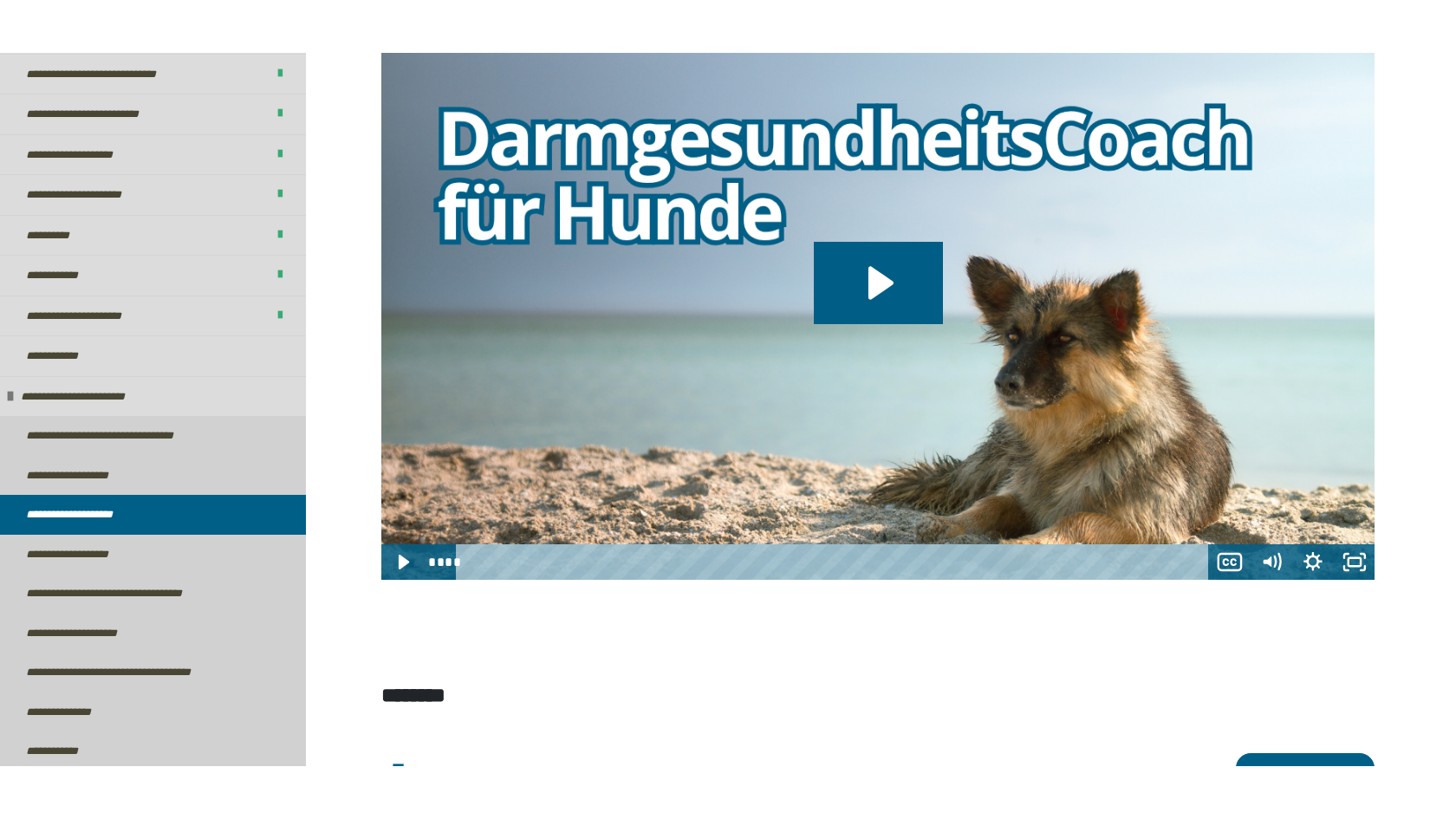 scroll, scrollTop: 602, scrollLeft: 0, axis: vertical 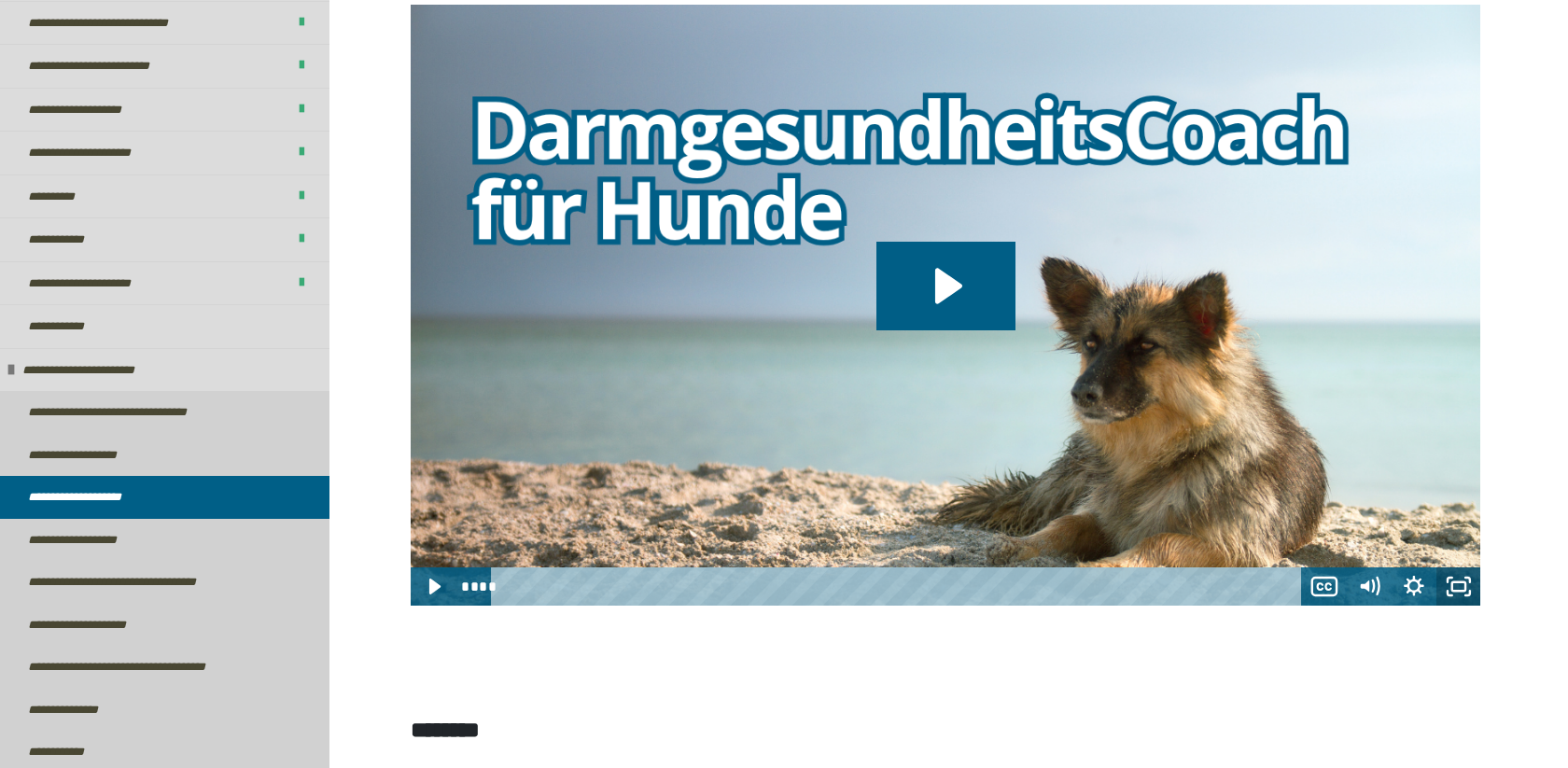 click 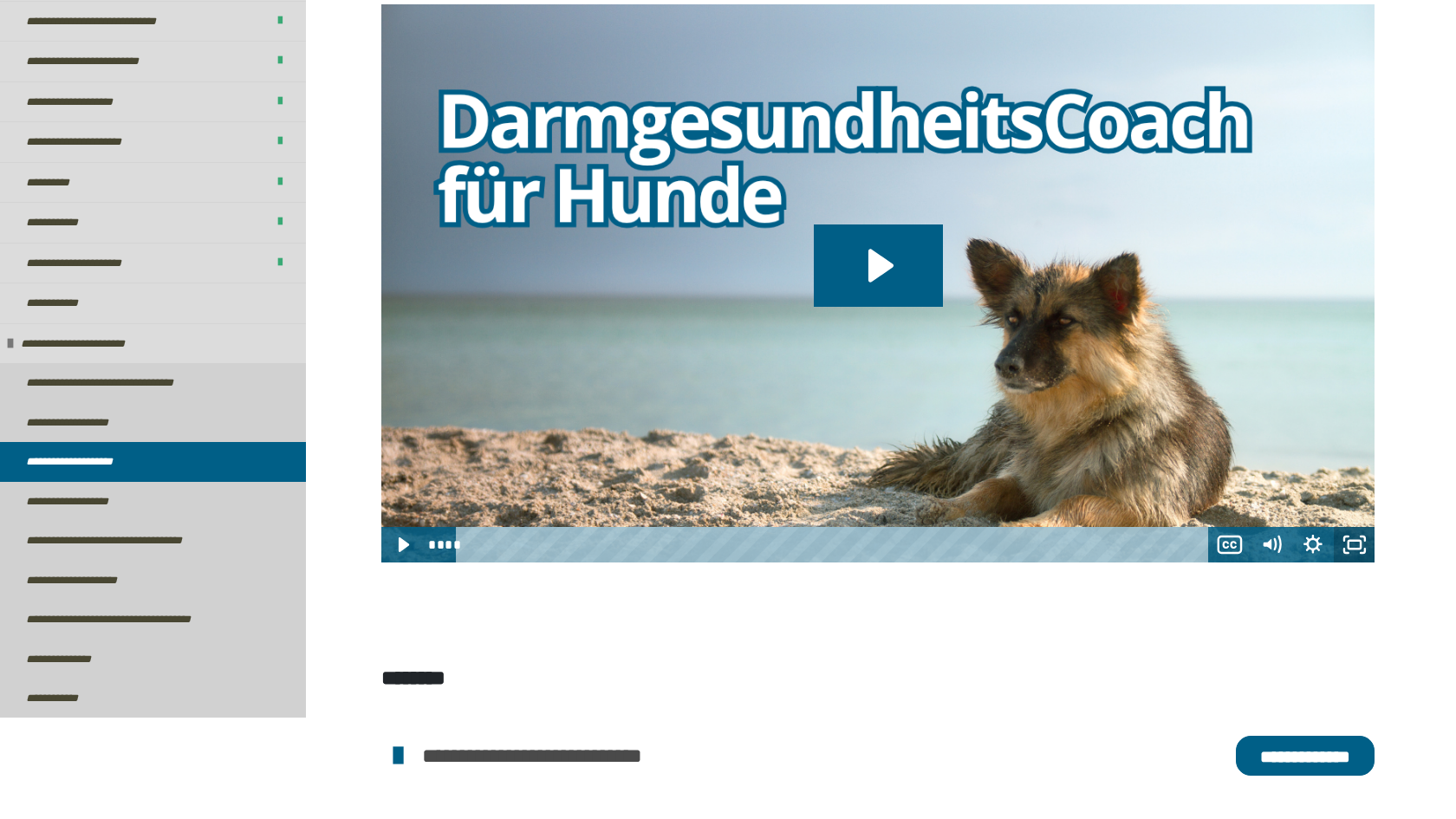 scroll, scrollTop: 584, scrollLeft: 0, axis: vertical 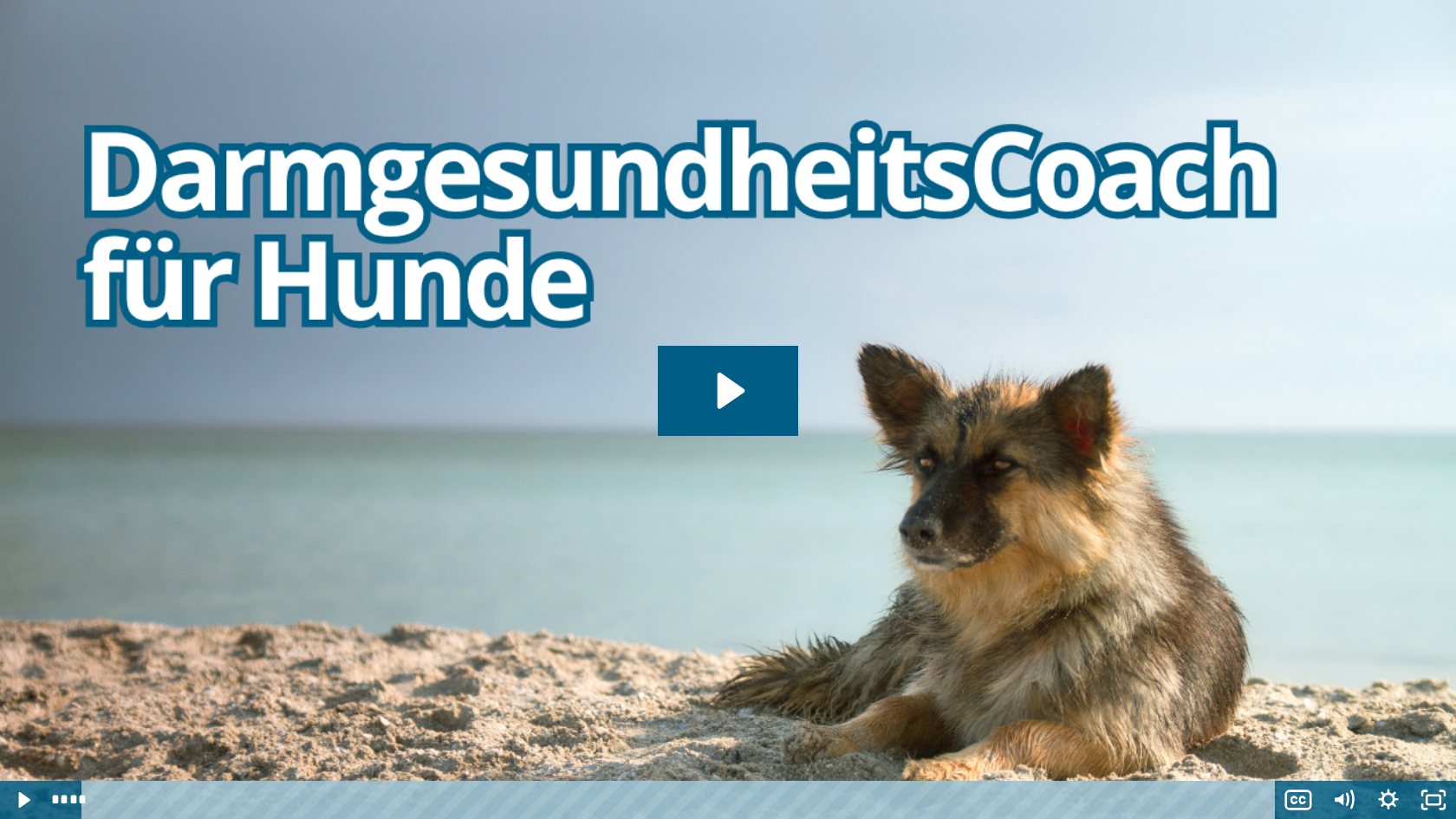 type 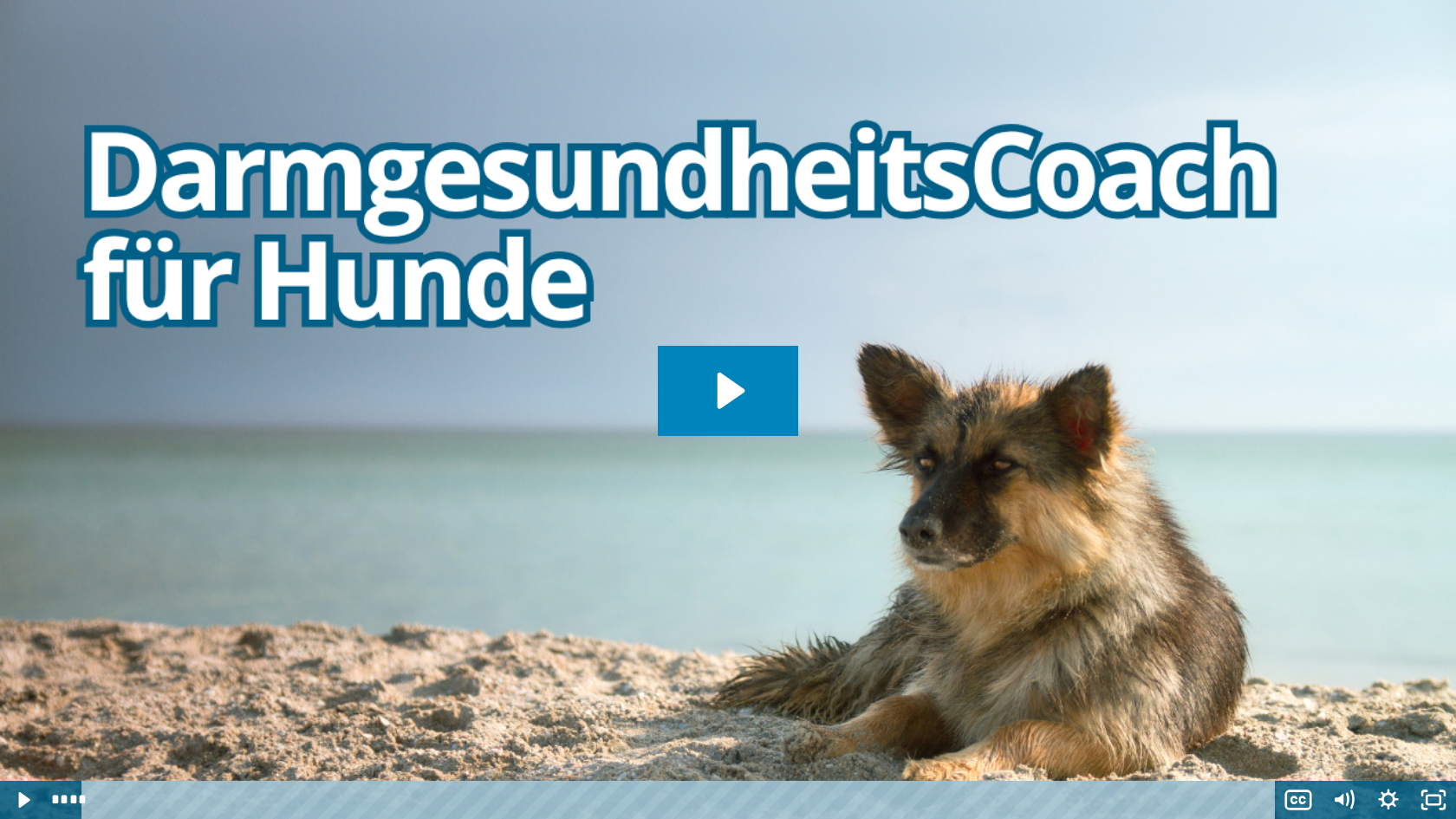 click 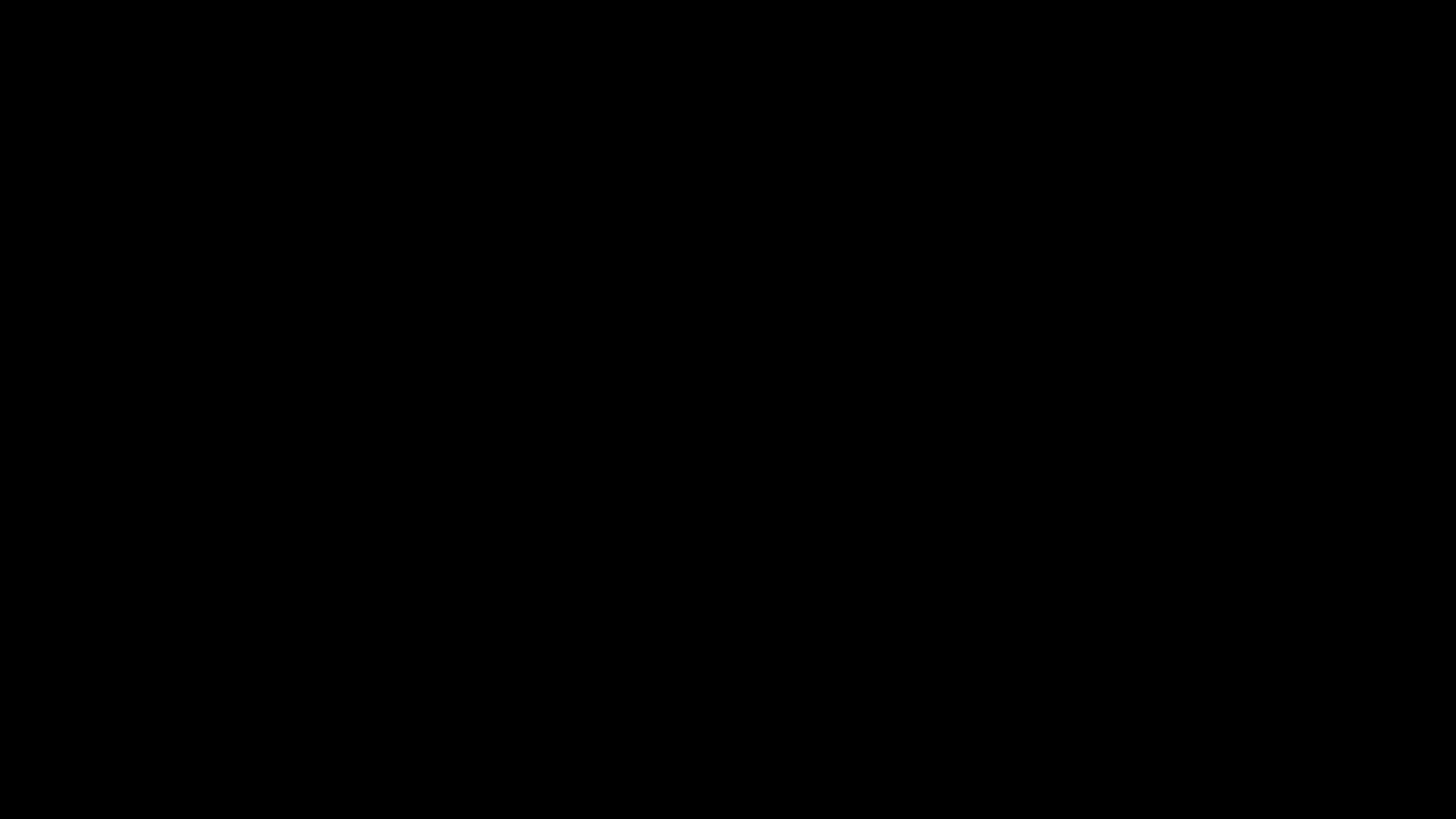 type 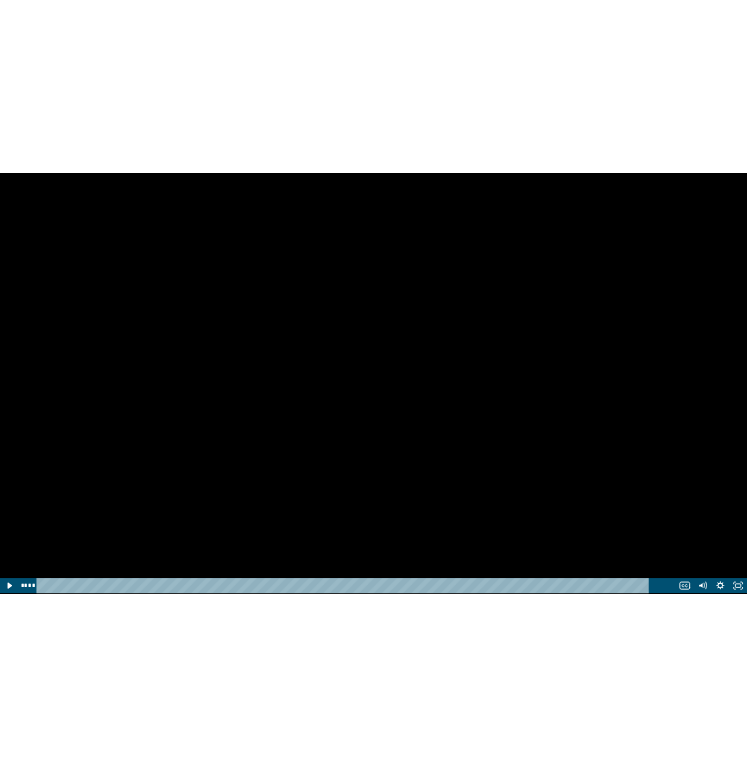 scroll, scrollTop: 568, scrollLeft: 0, axis: vertical 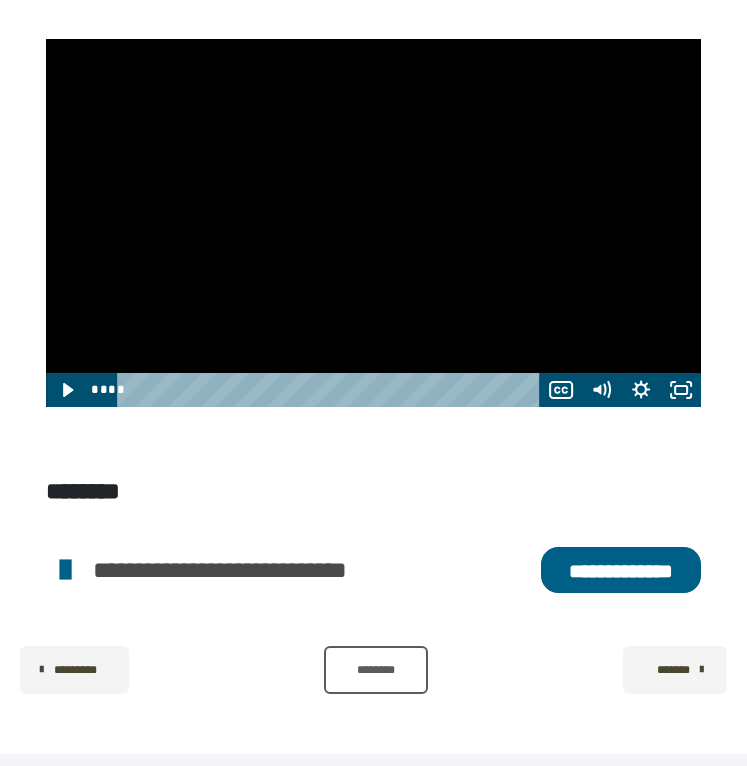 click on "**********" at bounding box center [621, 570] 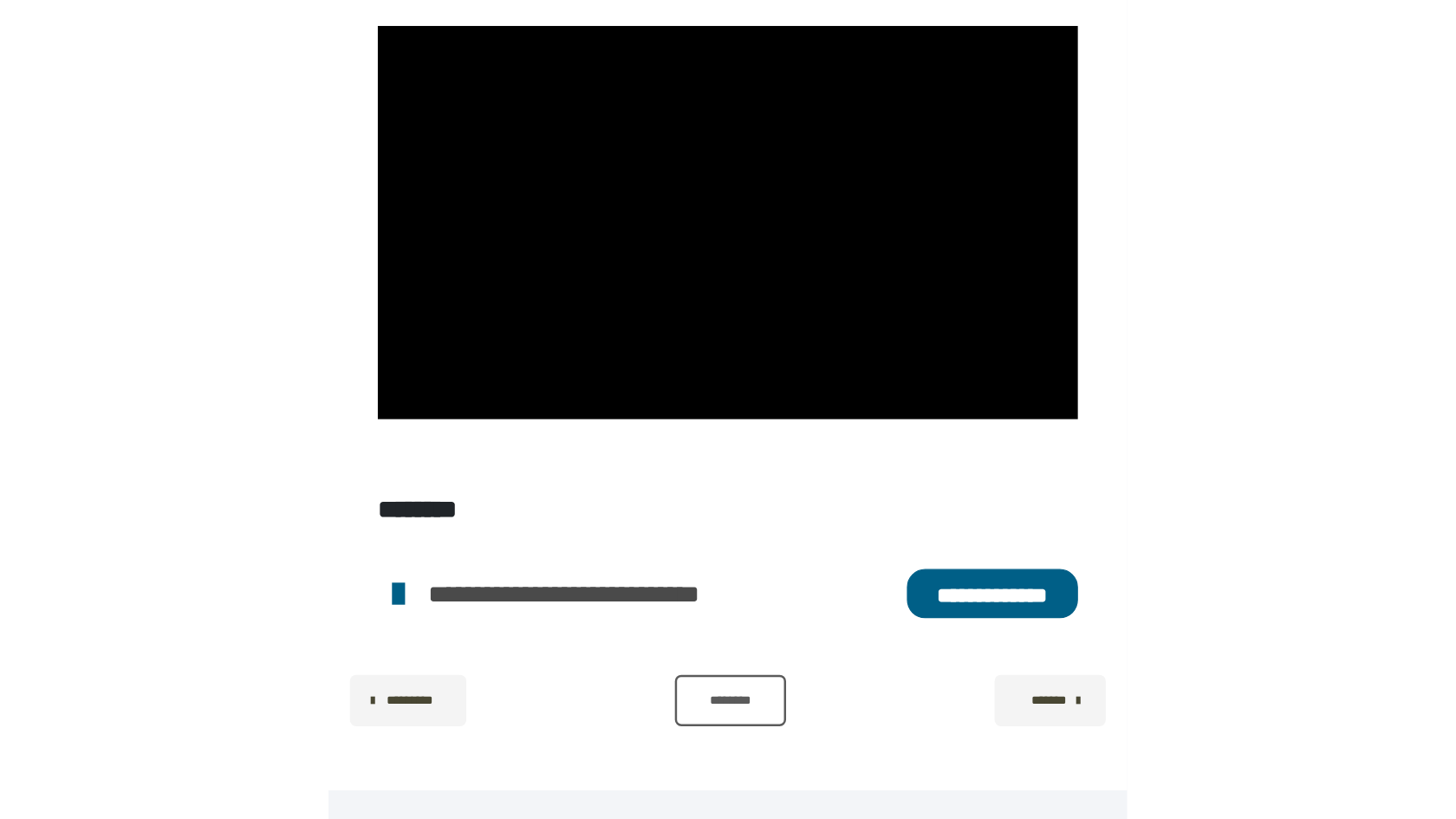 scroll, scrollTop: 400, scrollLeft: 0, axis: vertical 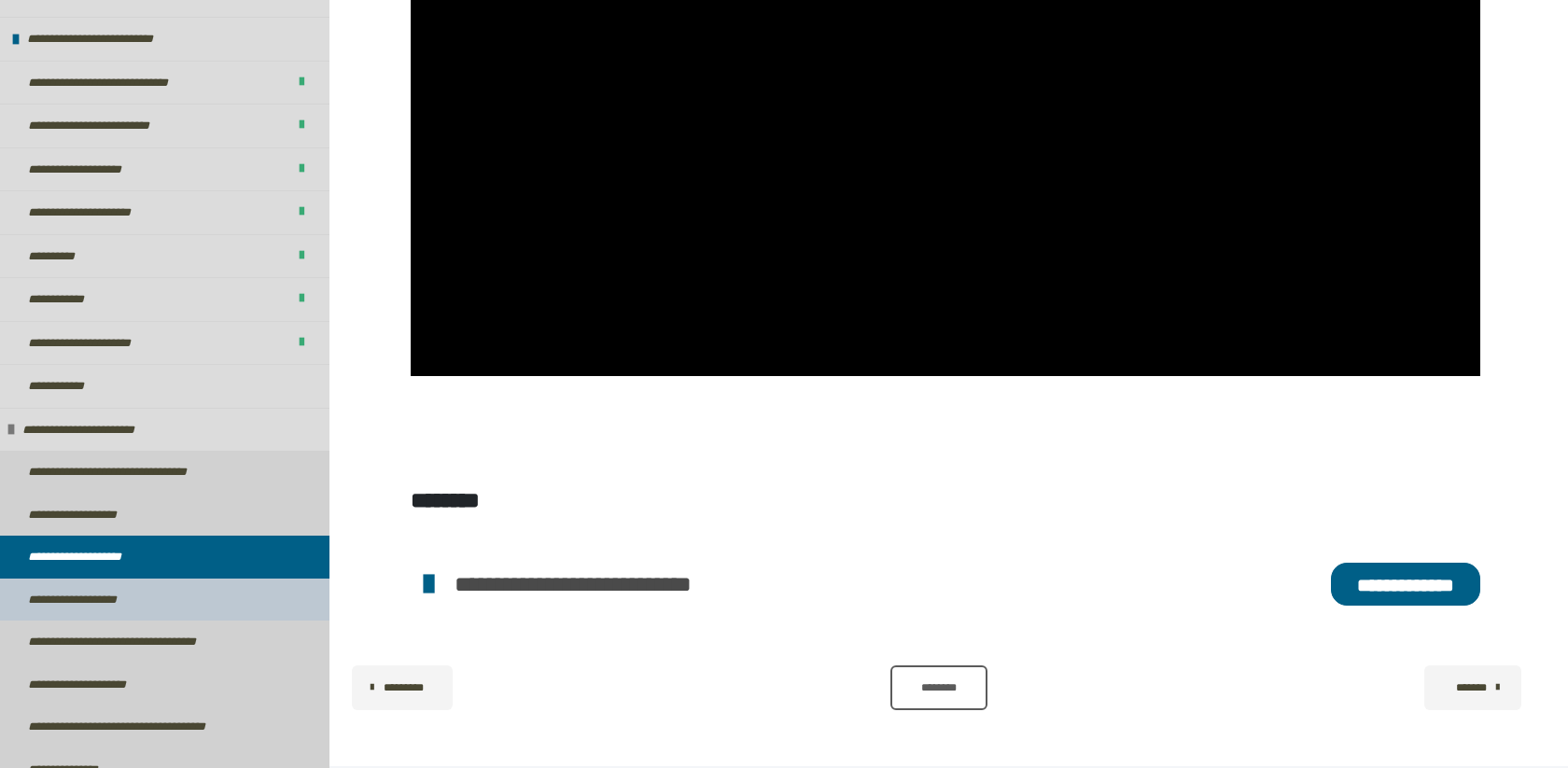 click on "**********" at bounding box center (88, 600) 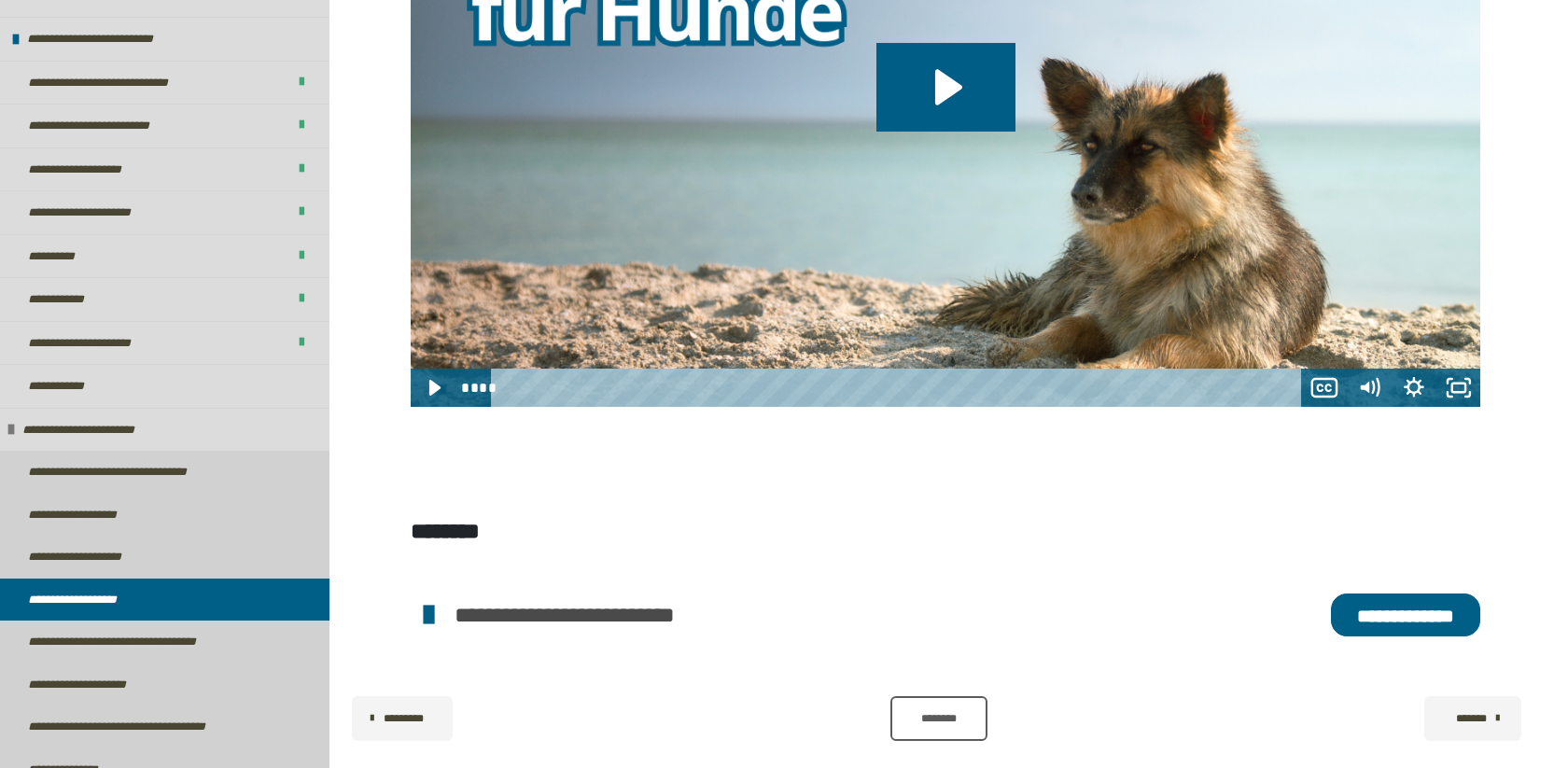 scroll, scrollTop: 812, scrollLeft: 0, axis: vertical 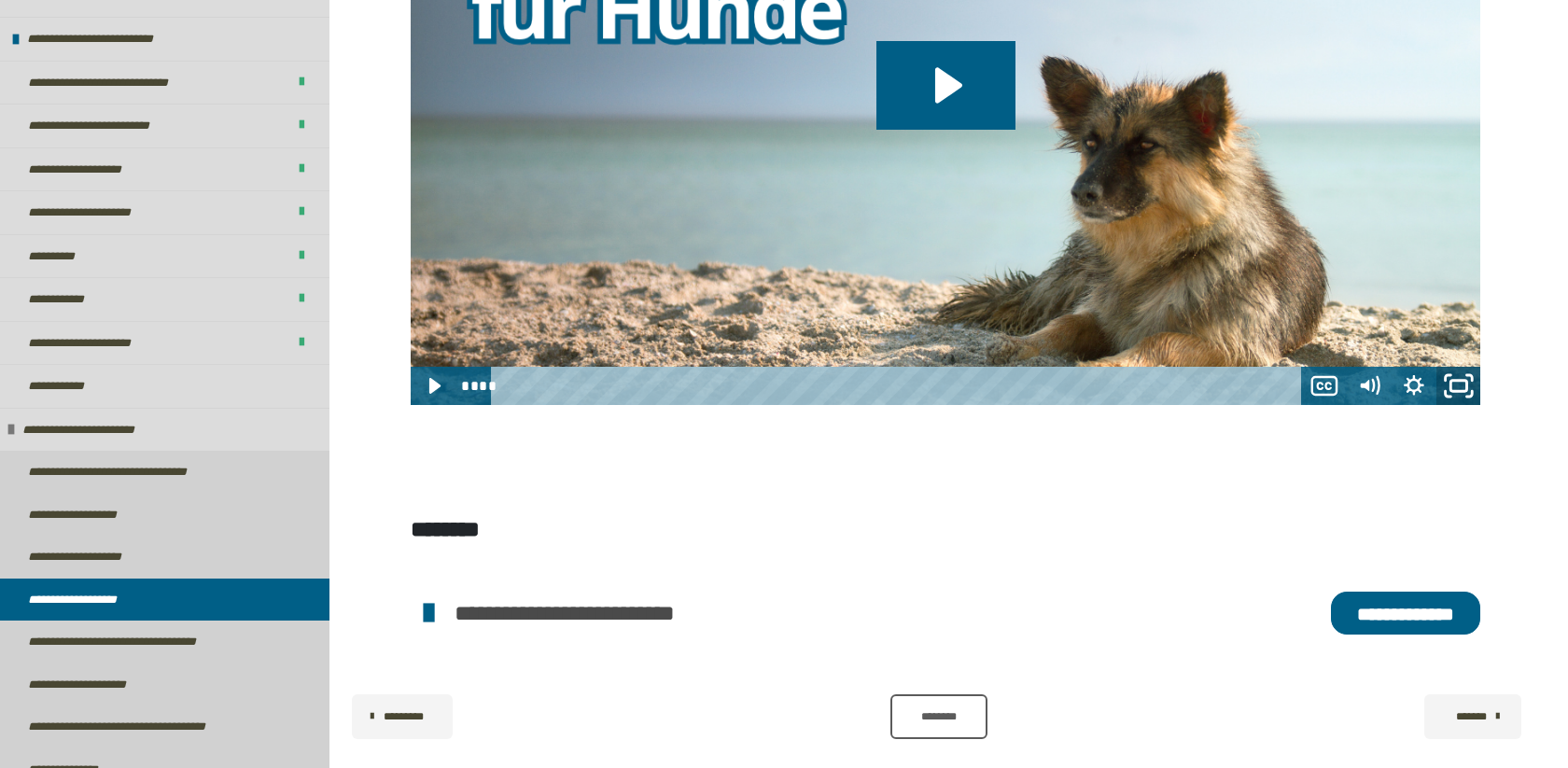click 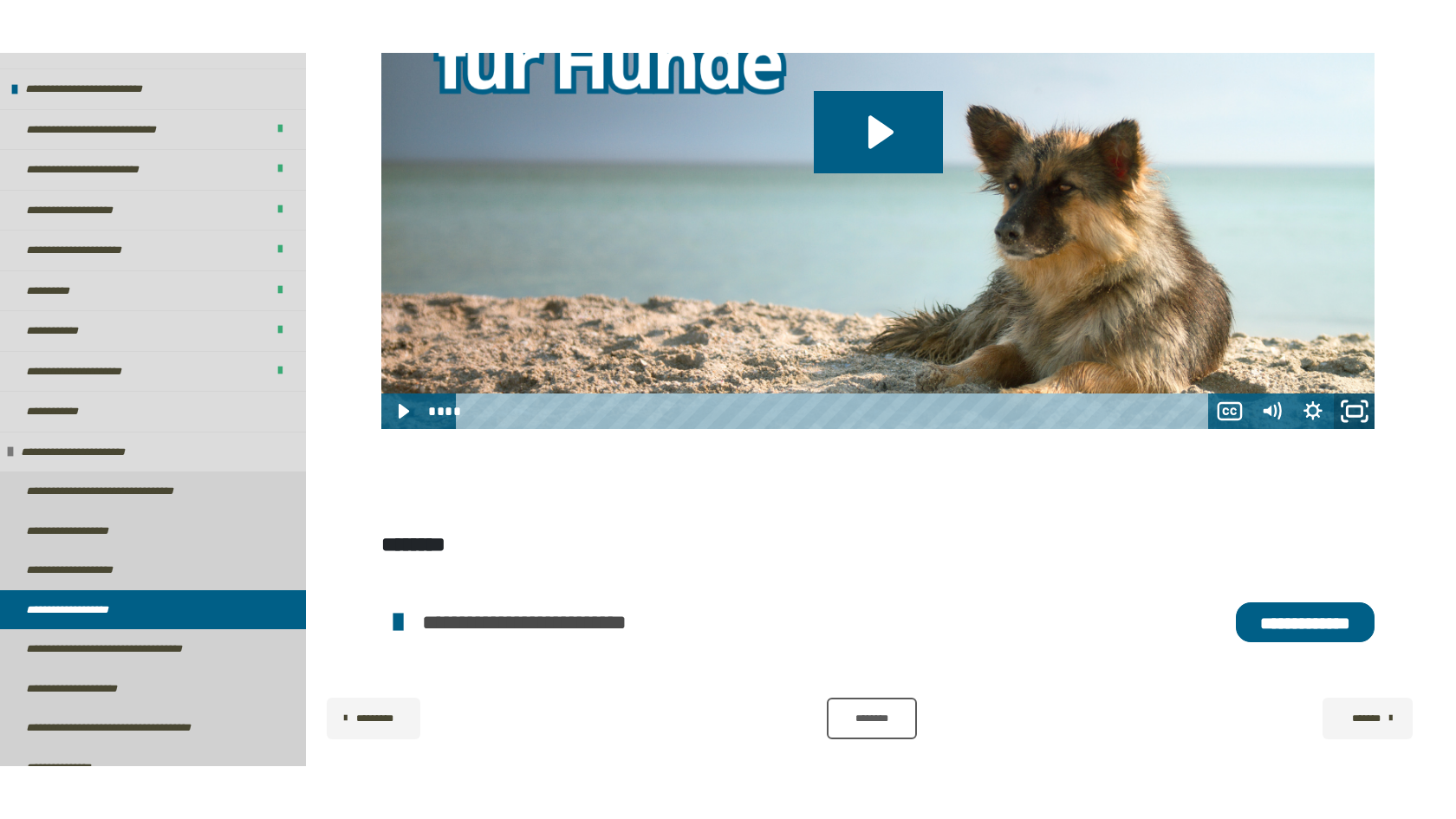 scroll, scrollTop: 675, scrollLeft: 0, axis: vertical 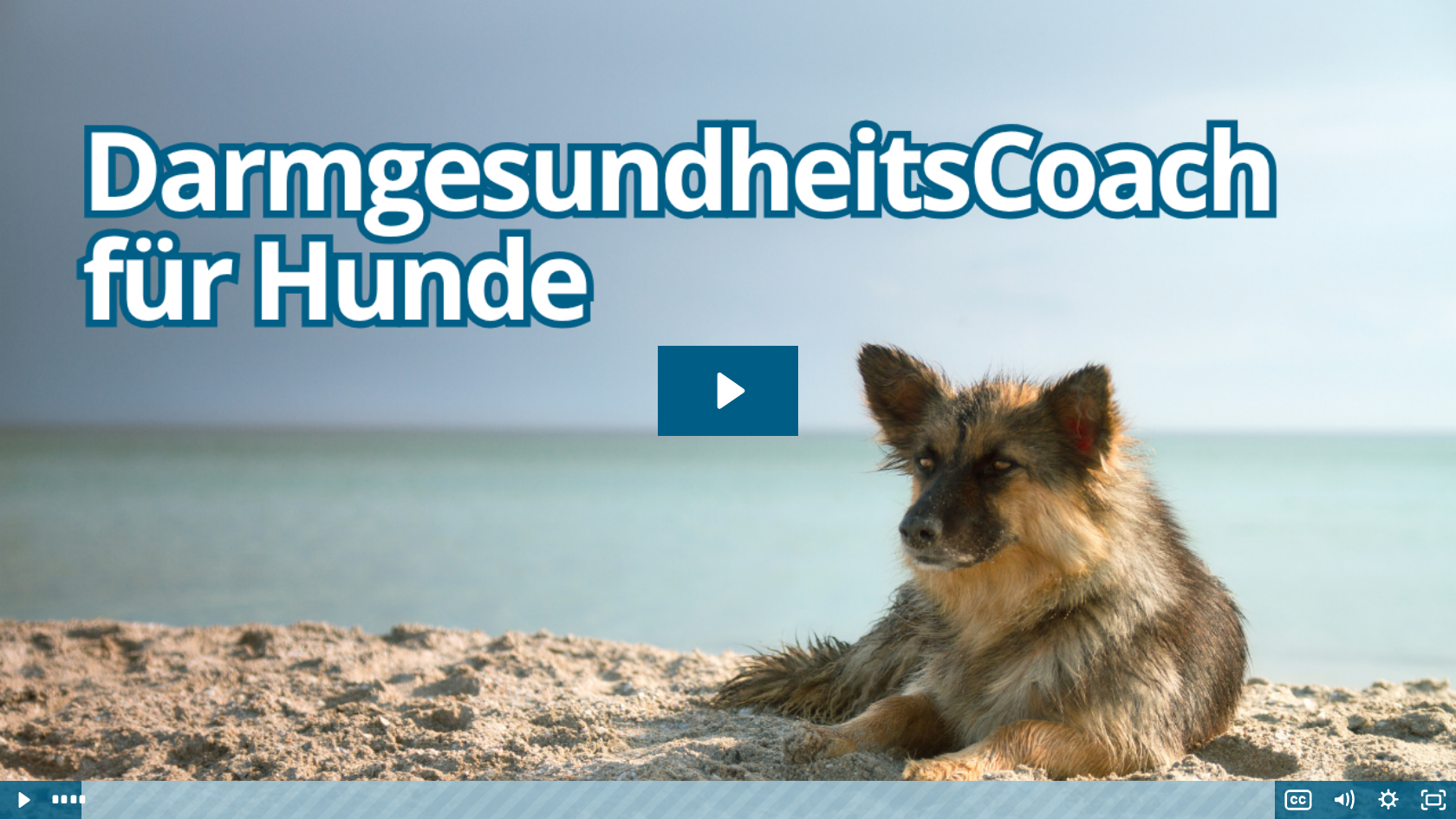 type 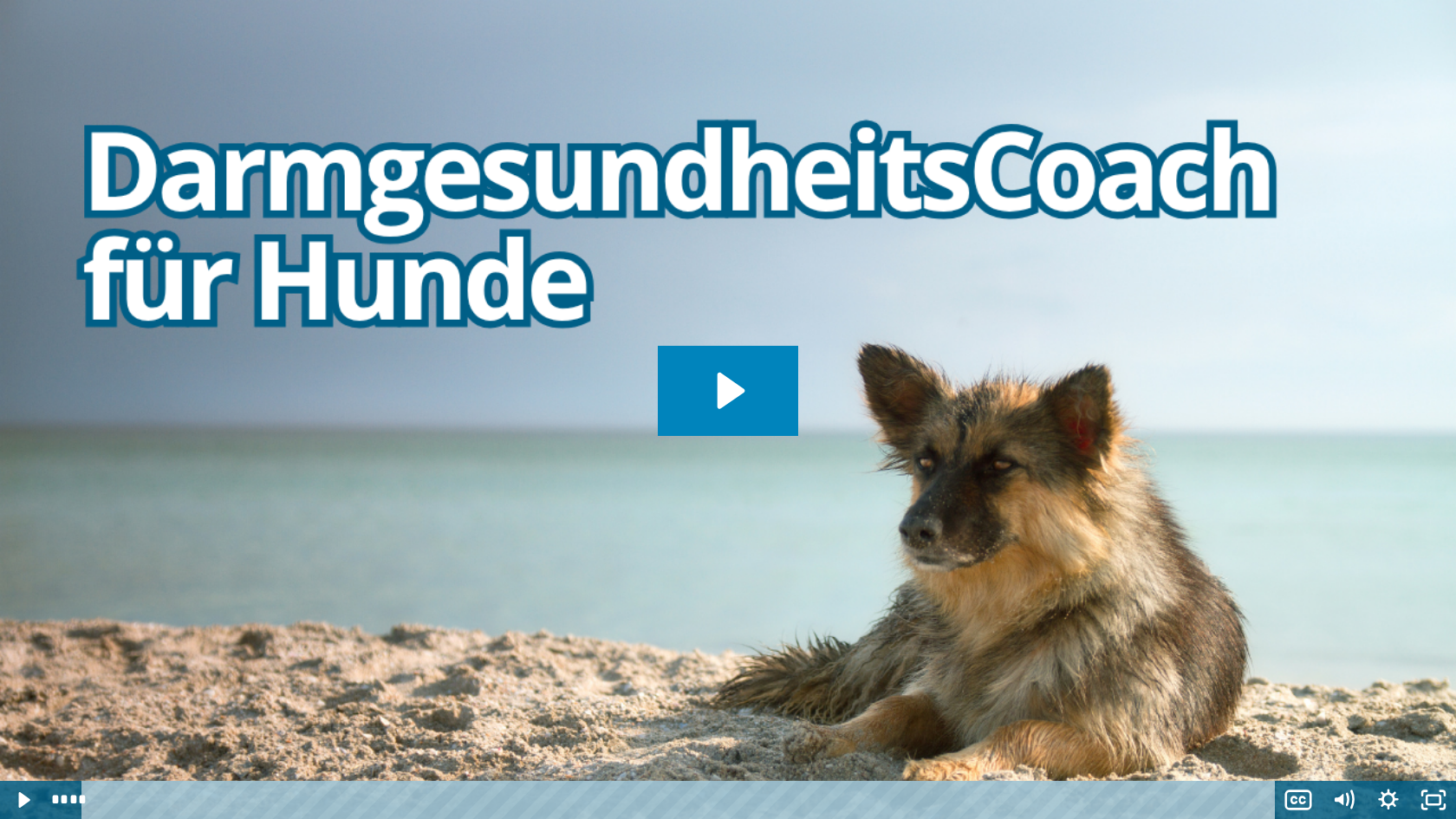 click 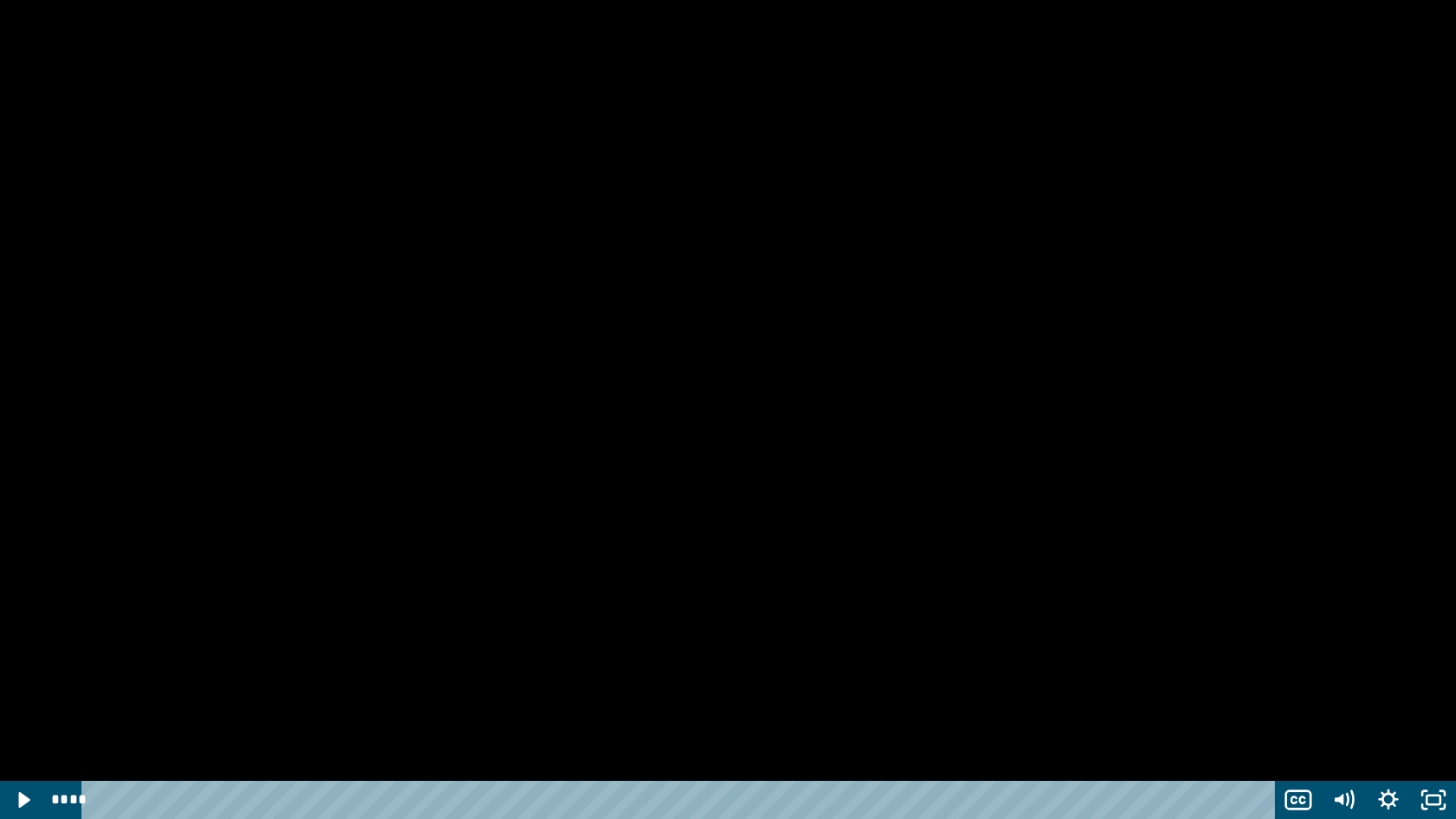 type 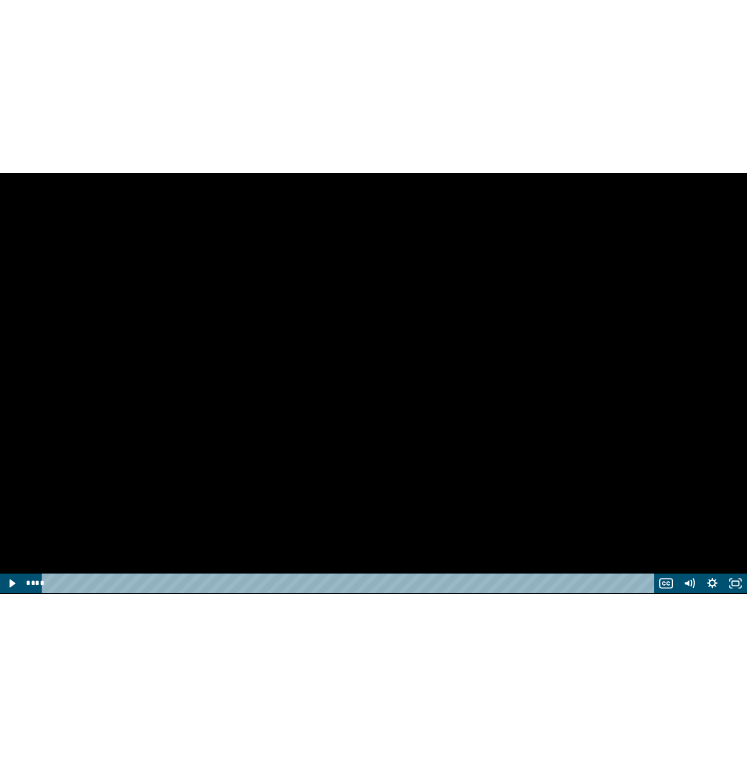 scroll, scrollTop: 527, scrollLeft: 0, axis: vertical 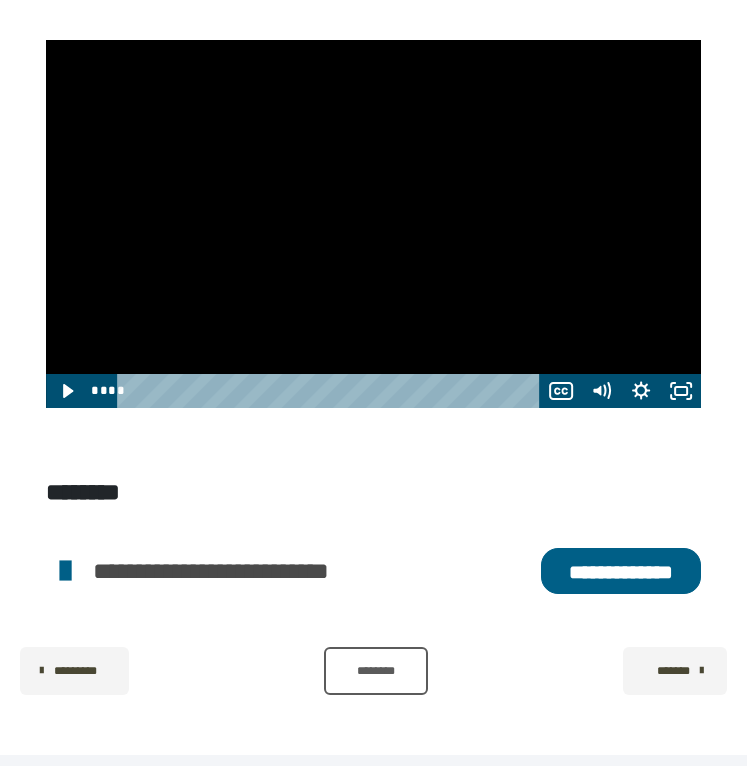 click on "**********" at bounding box center [621, 571] 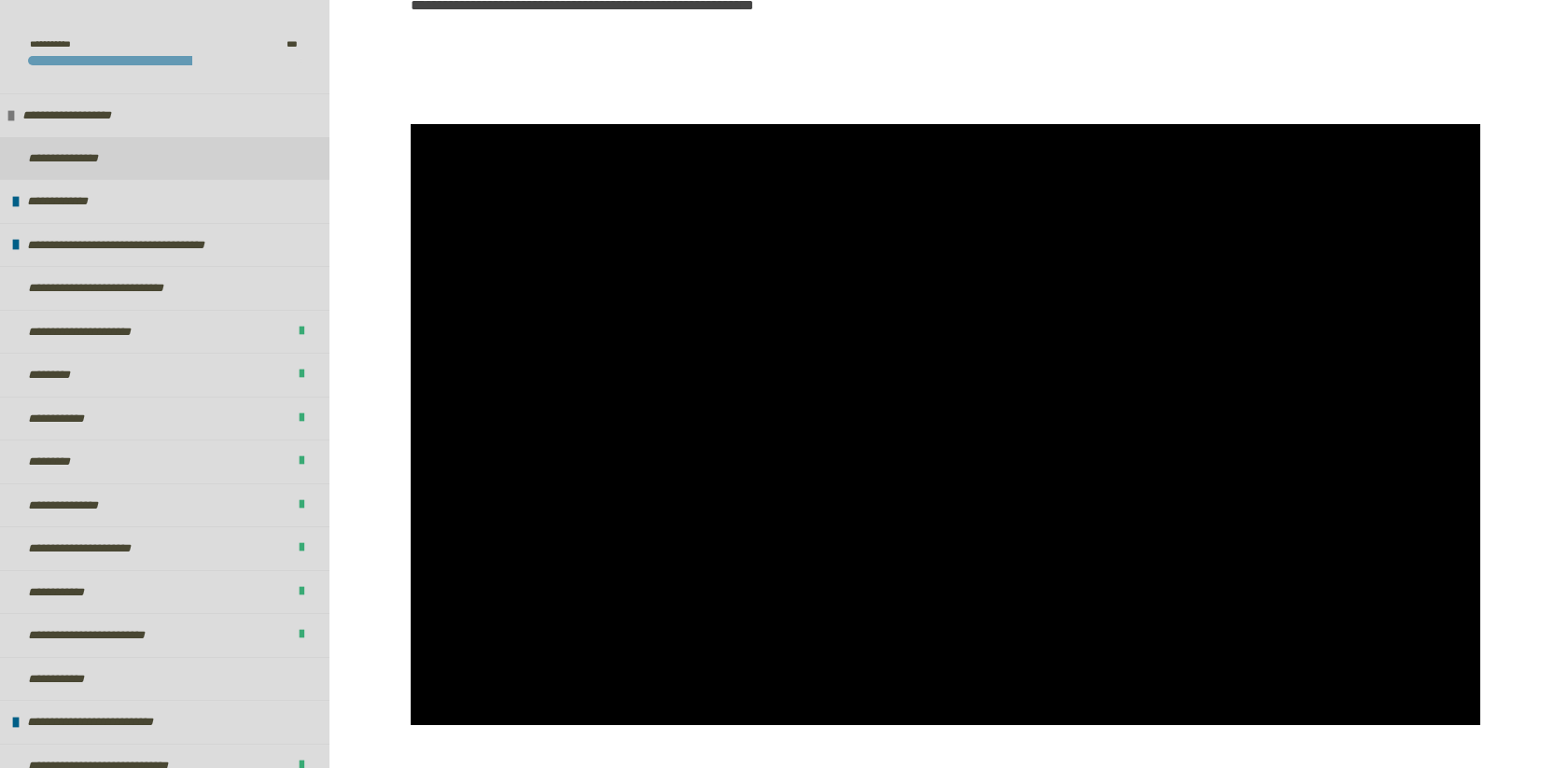 scroll, scrollTop: 743, scrollLeft: 0, axis: vertical 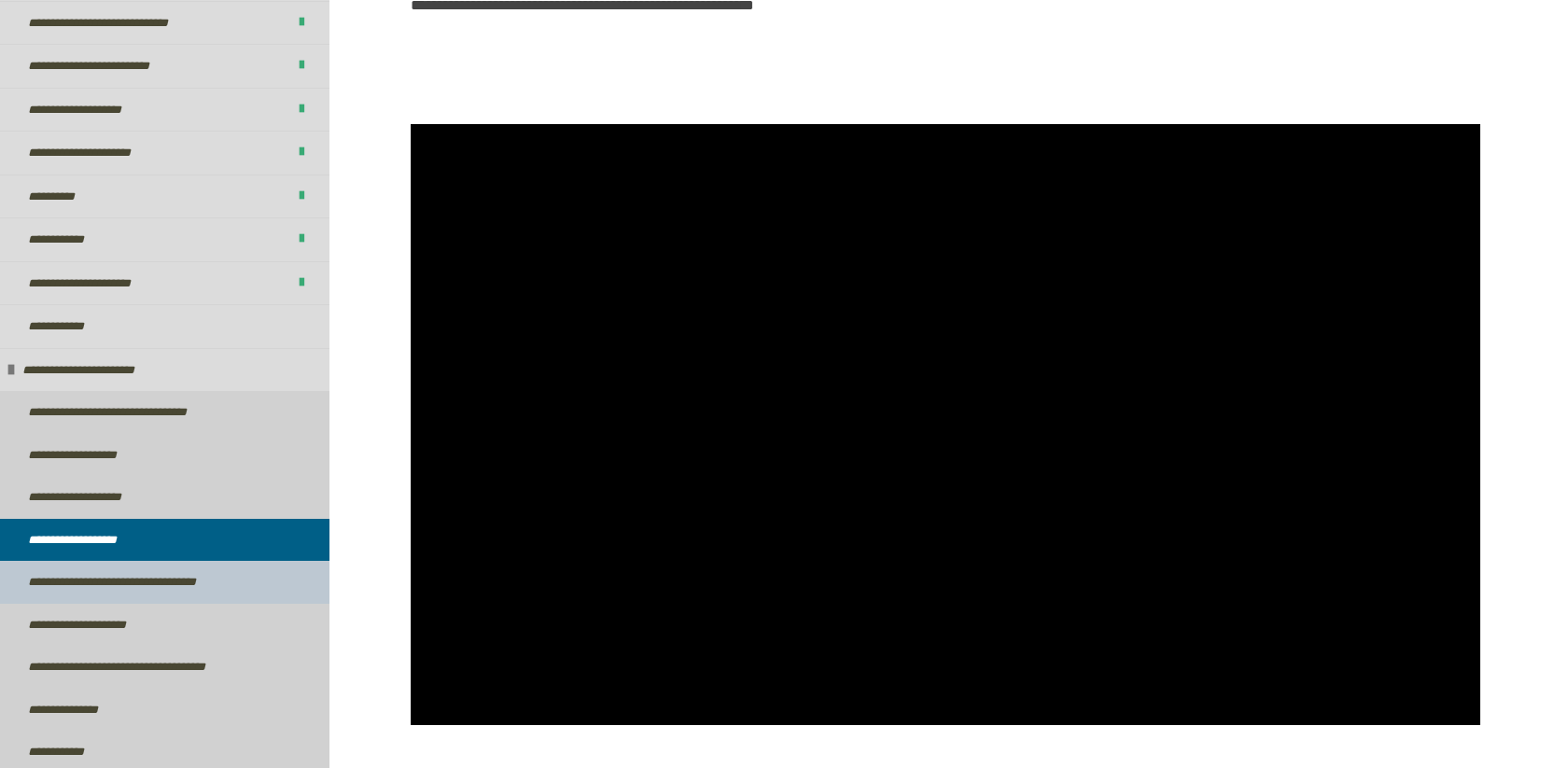 click on "**********" at bounding box center [136, 582] 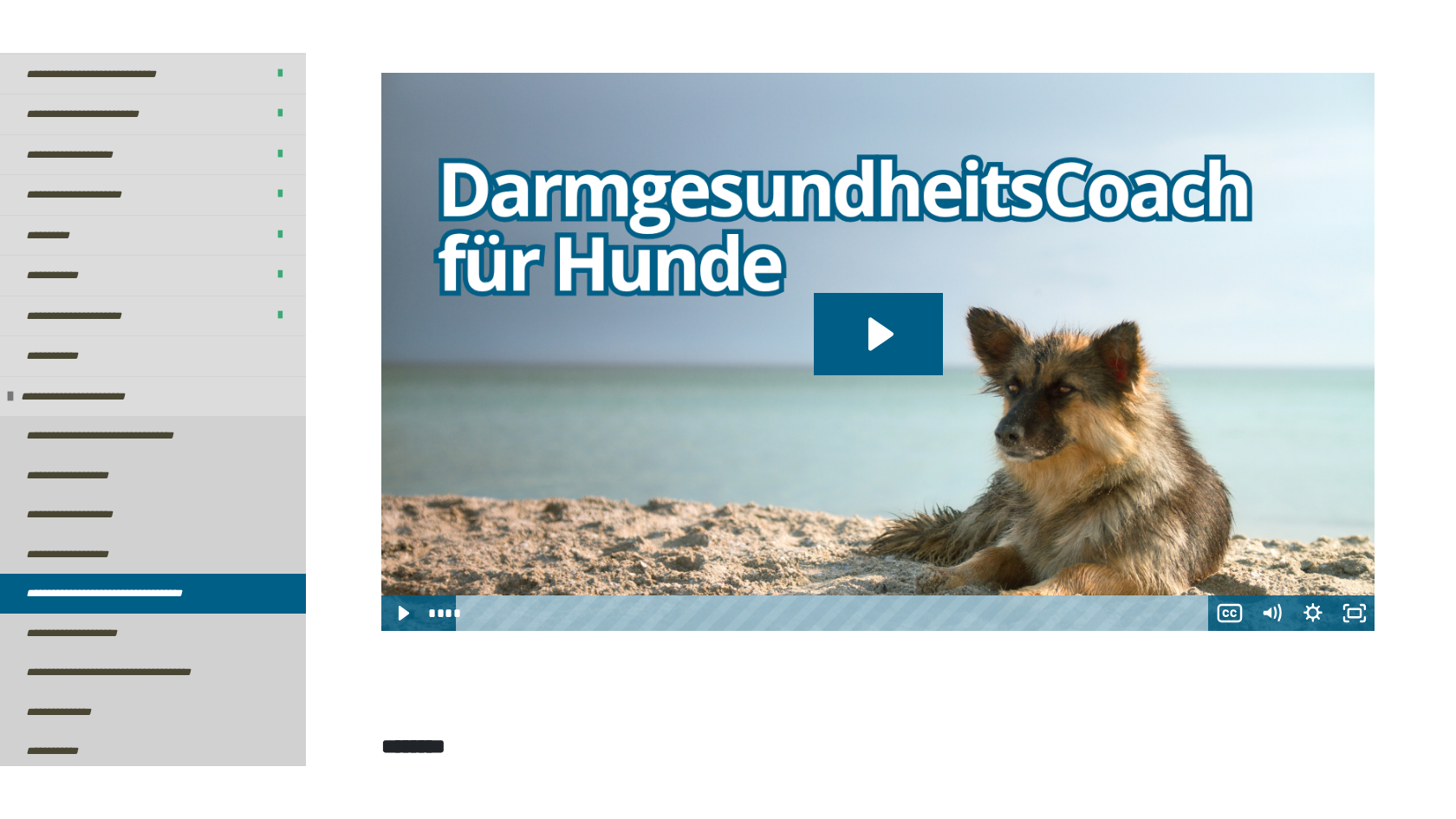 scroll, scrollTop: 602, scrollLeft: 0, axis: vertical 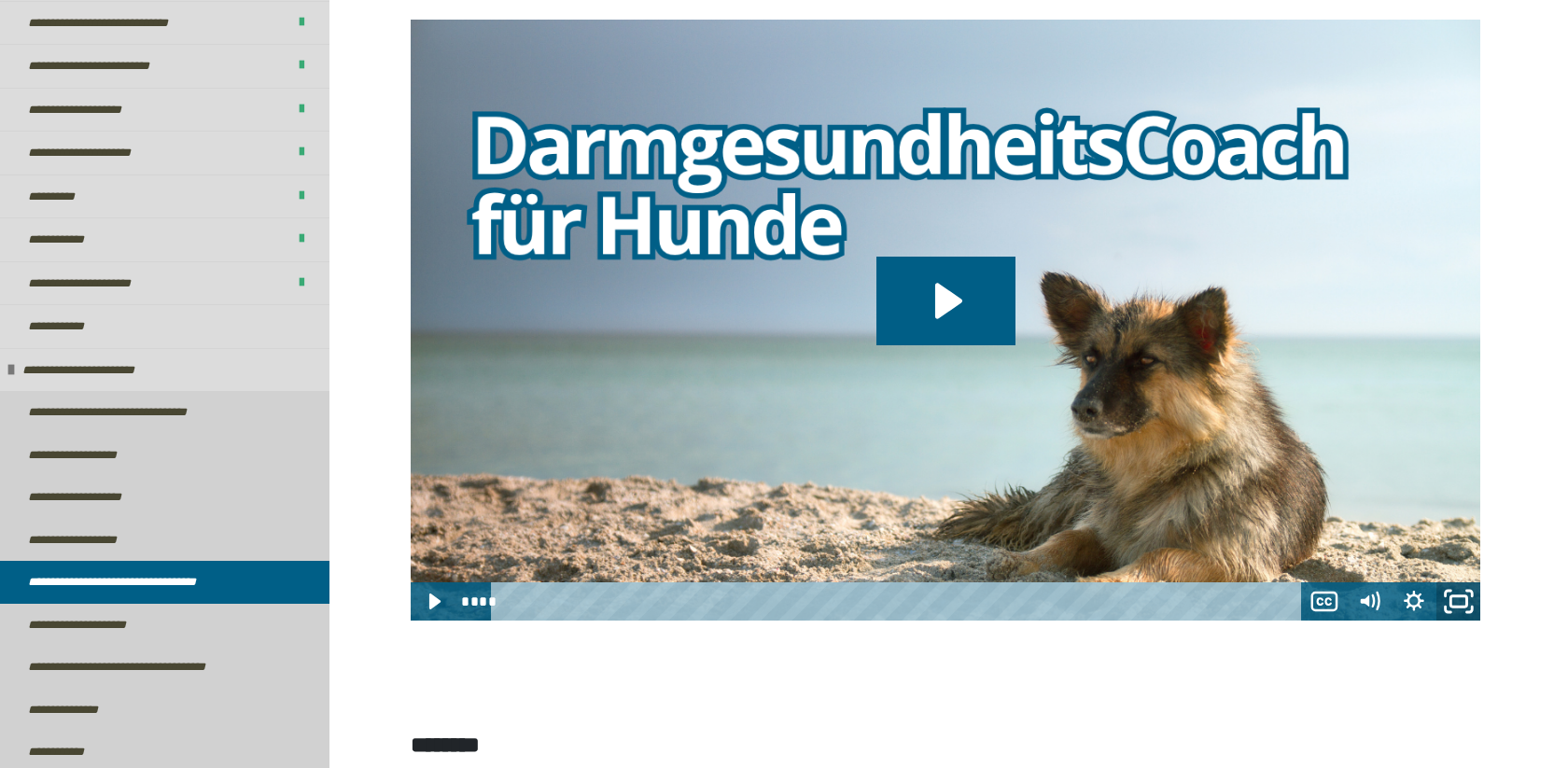 click 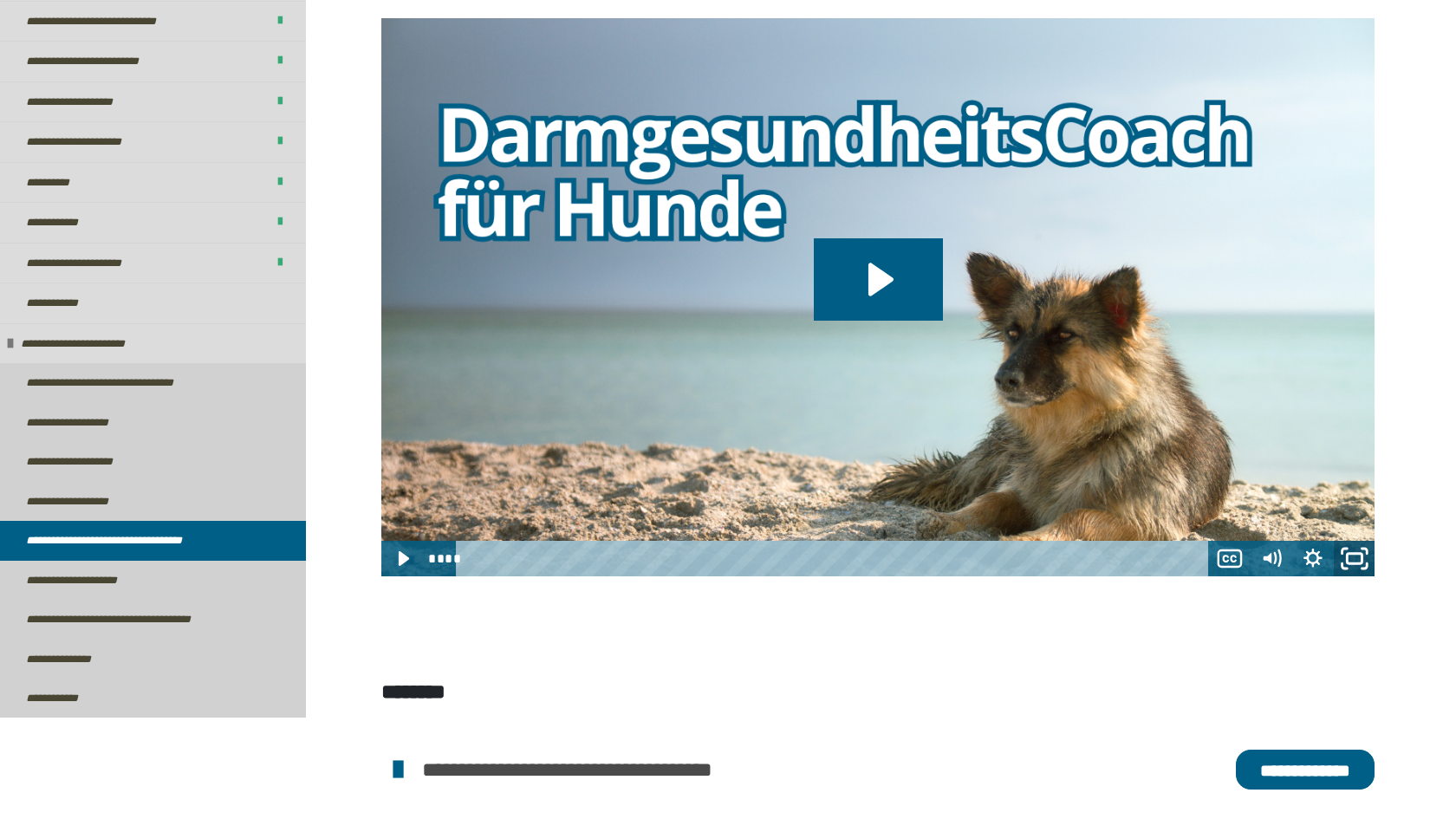 scroll, scrollTop: 584, scrollLeft: 0, axis: vertical 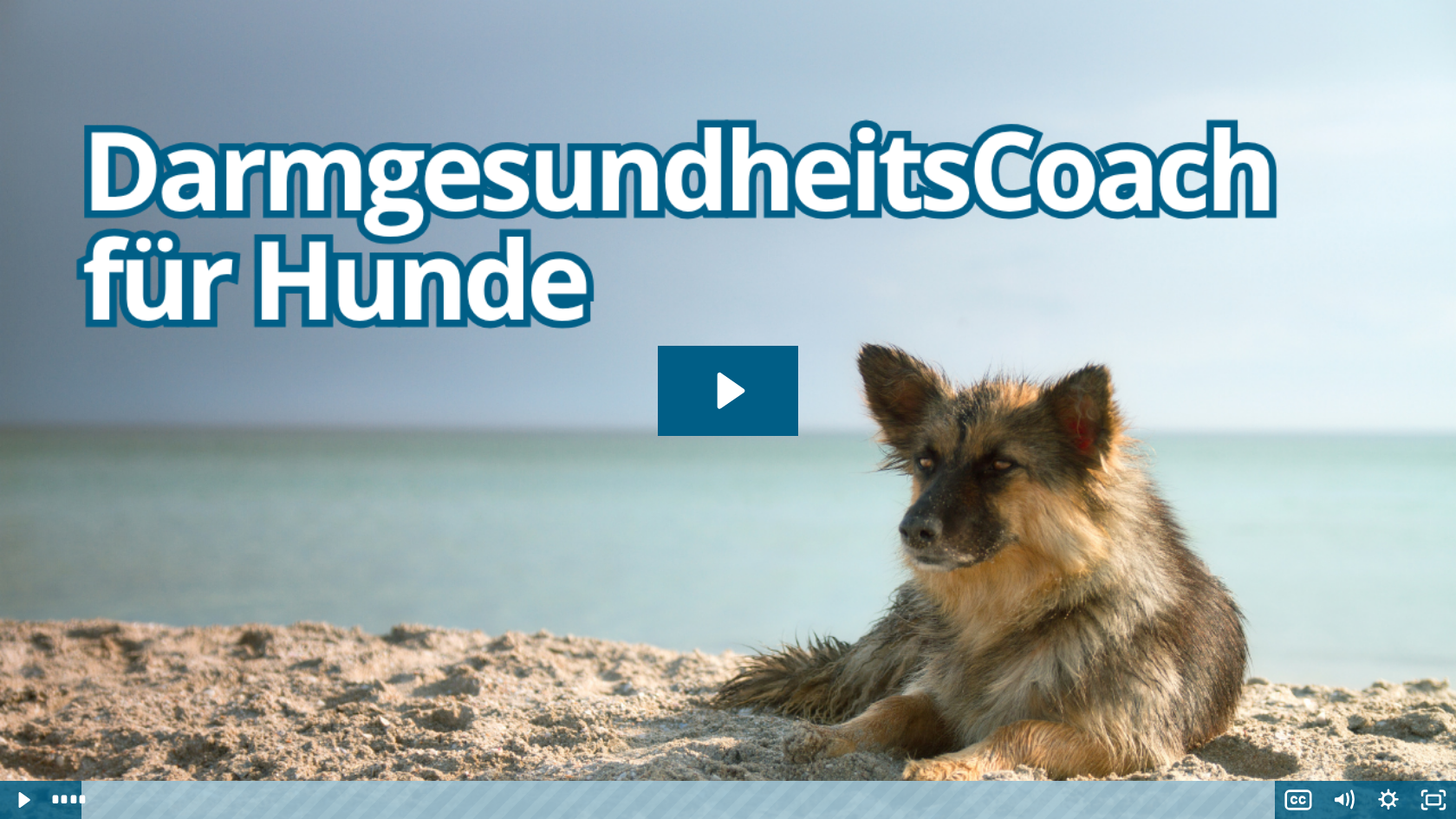 type 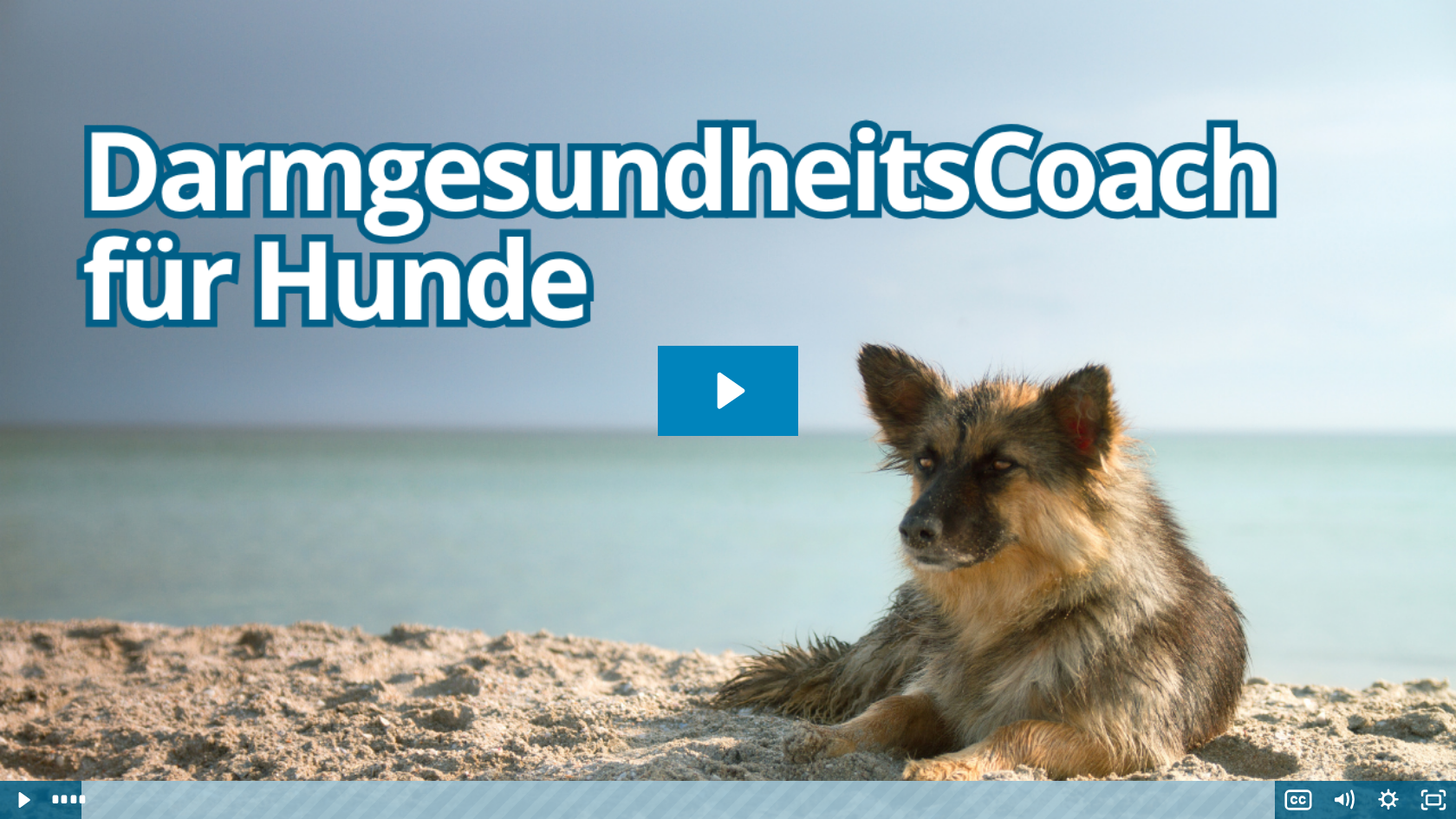 click 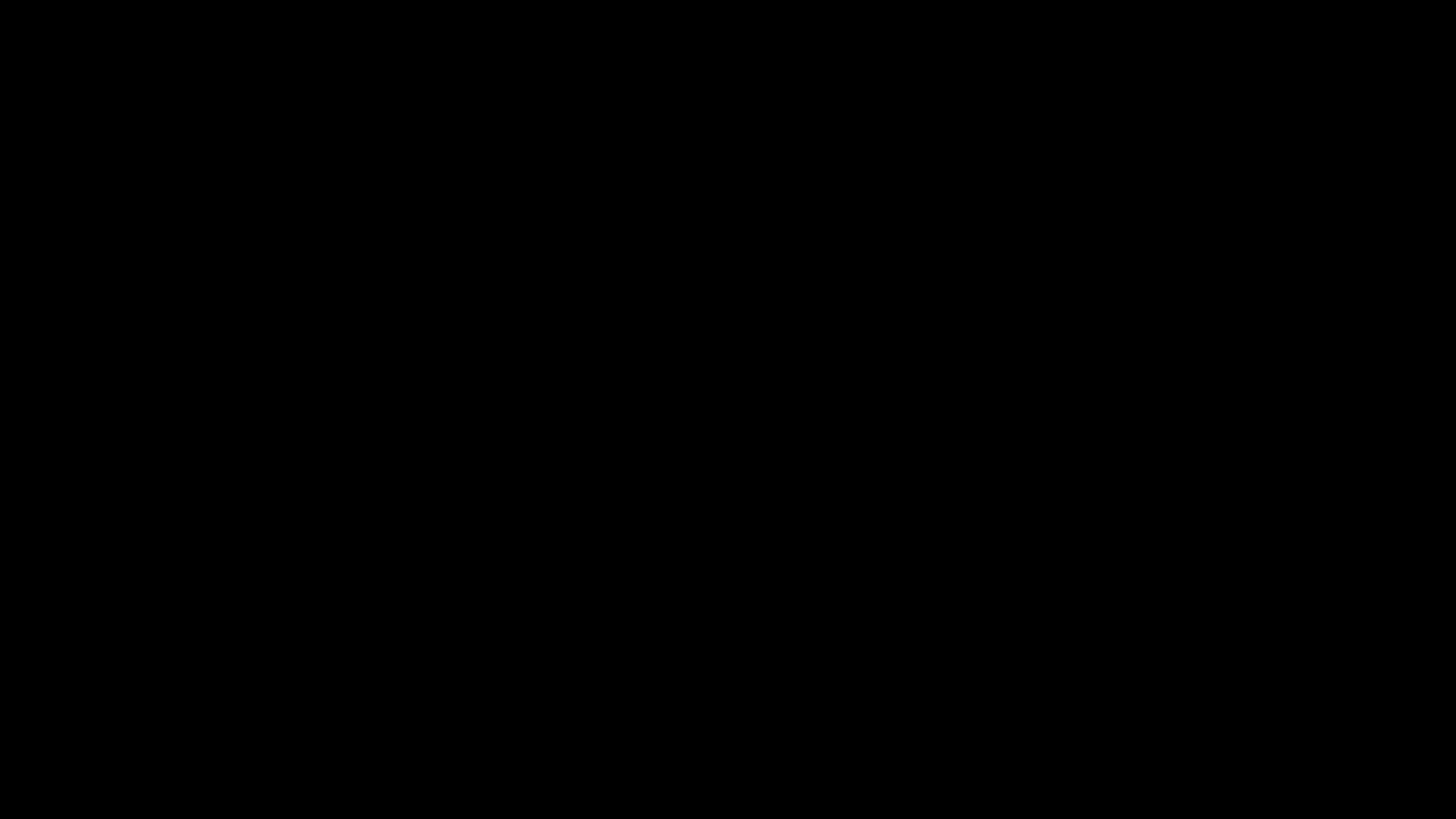 type 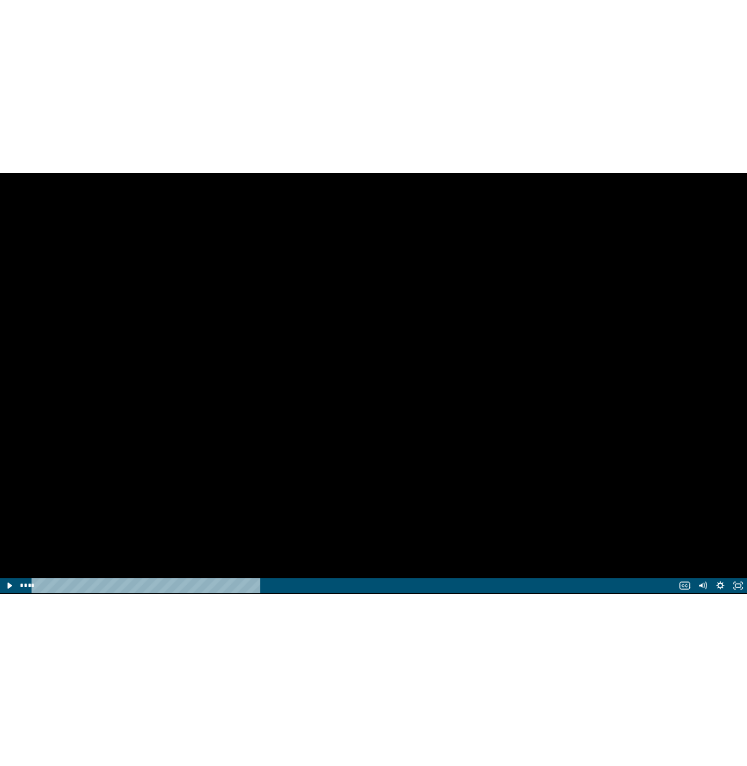 scroll, scrollTop: 591, scrollLeft: 0, axis: vertical 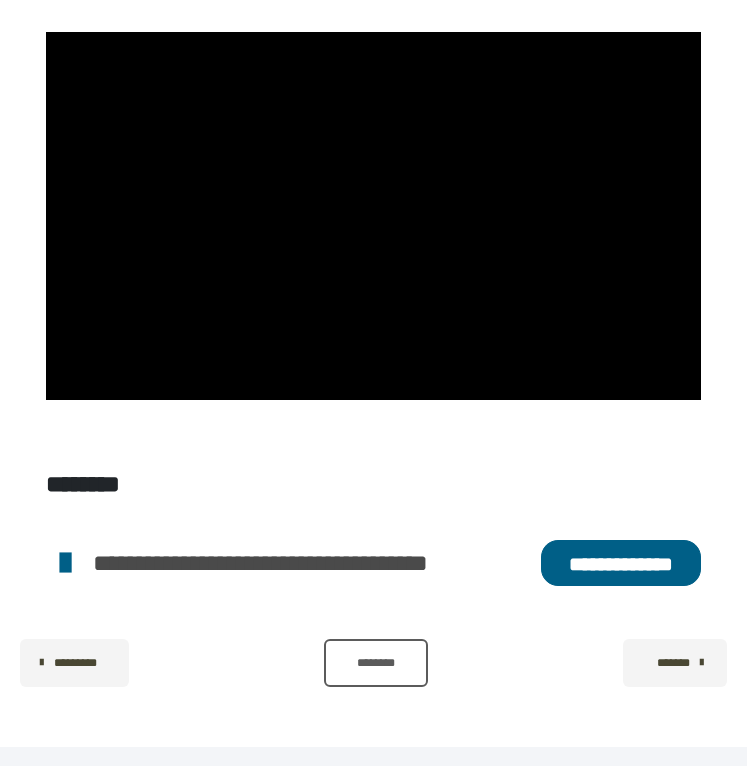 click on "**********" at bounding box center (621, 563) 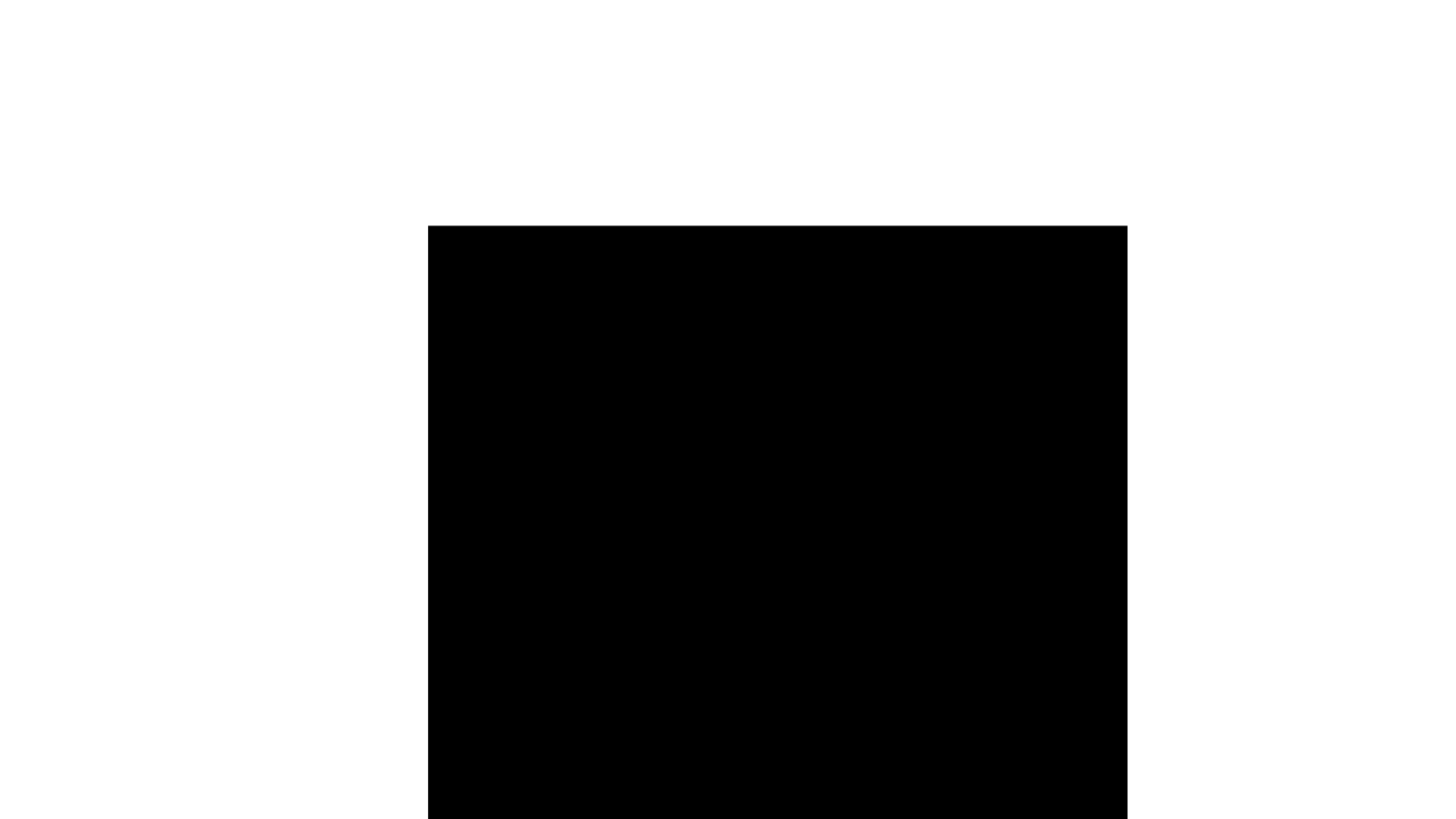 scroll, scrollTop: 414, scrollLeft: 0, axis: vertical 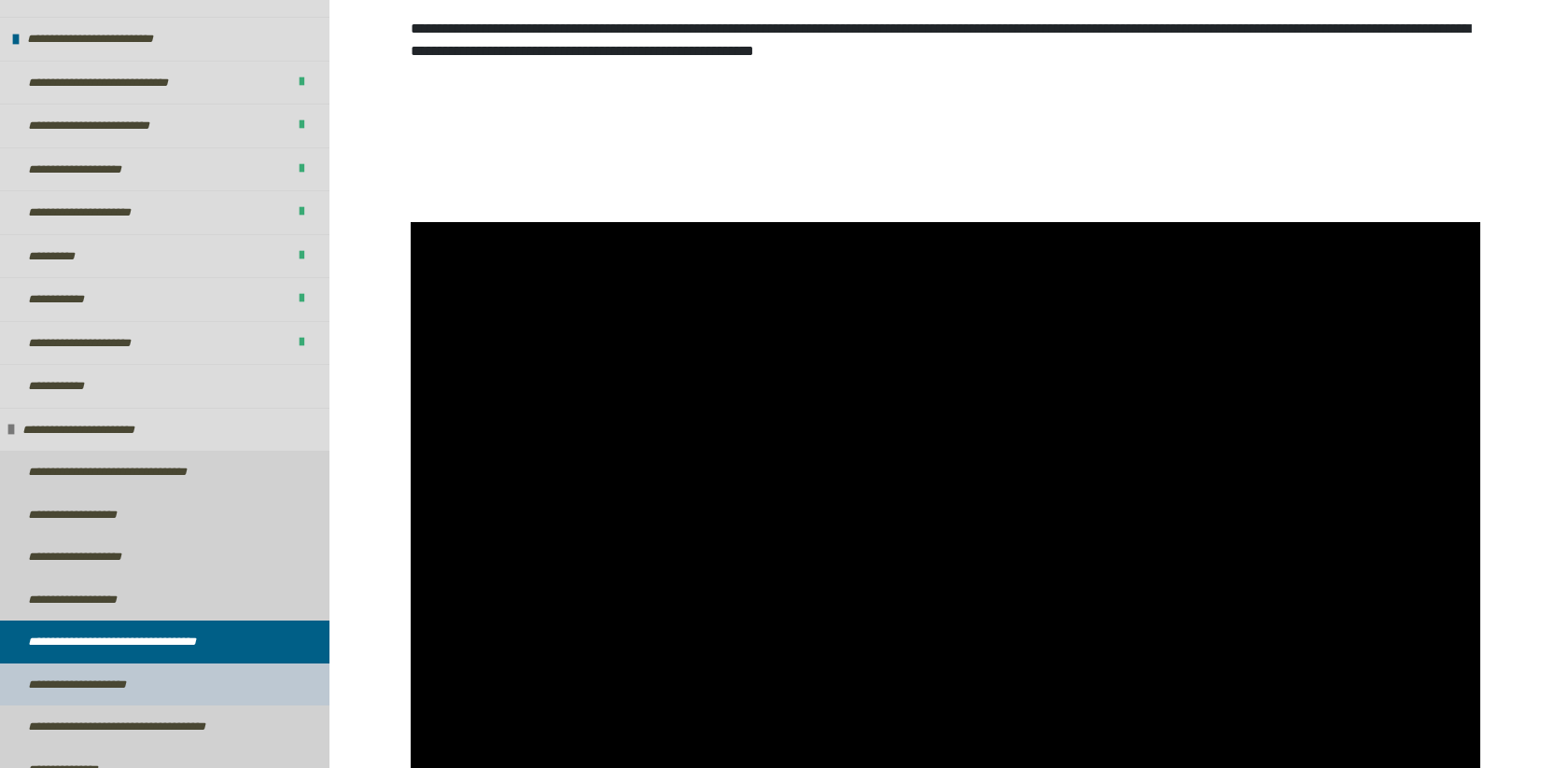 click on "**********" at bounding box center (95, 685) 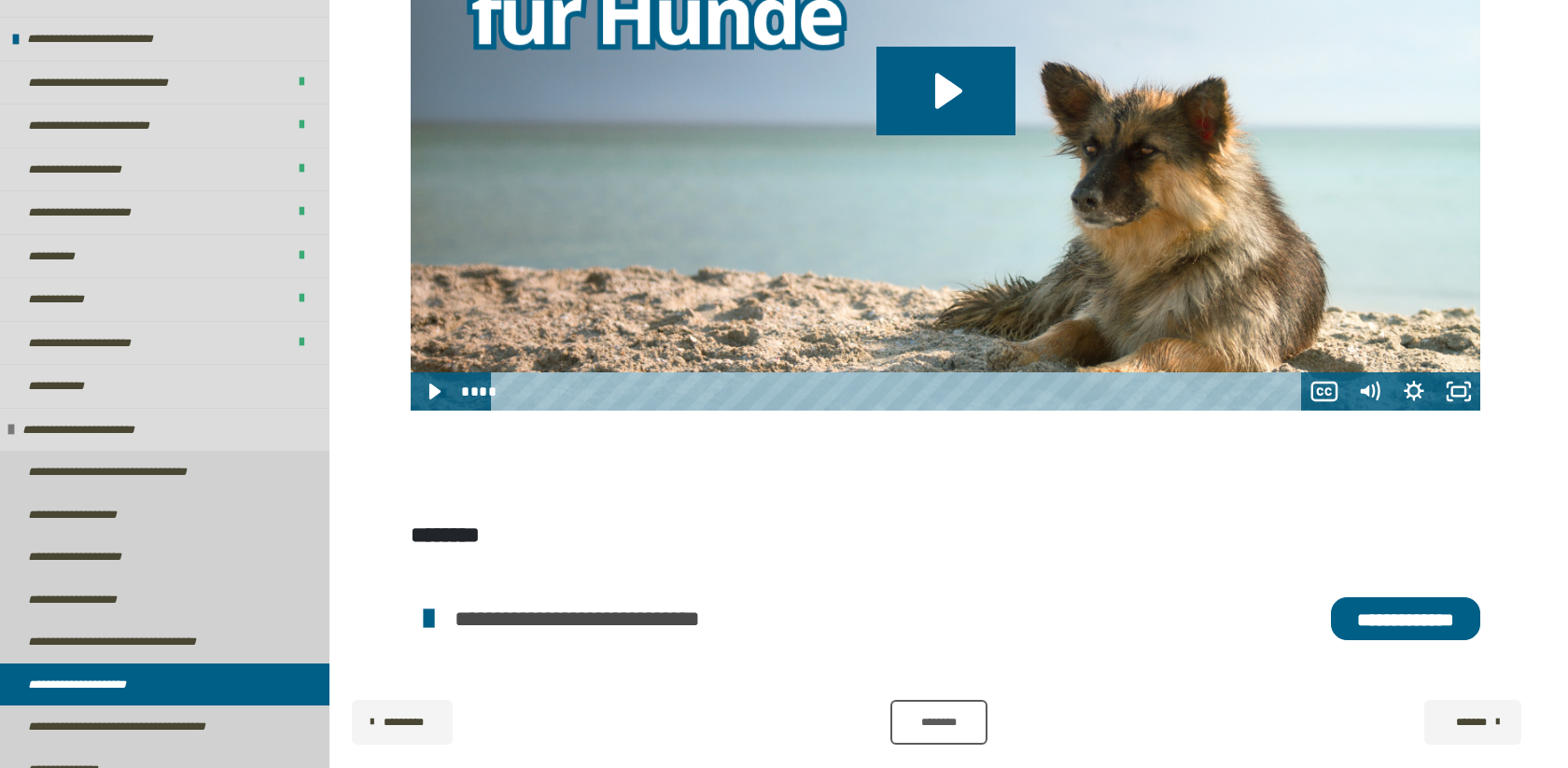 scroll, scrollTop: 878, scrollLeft: 0, axis: vertical 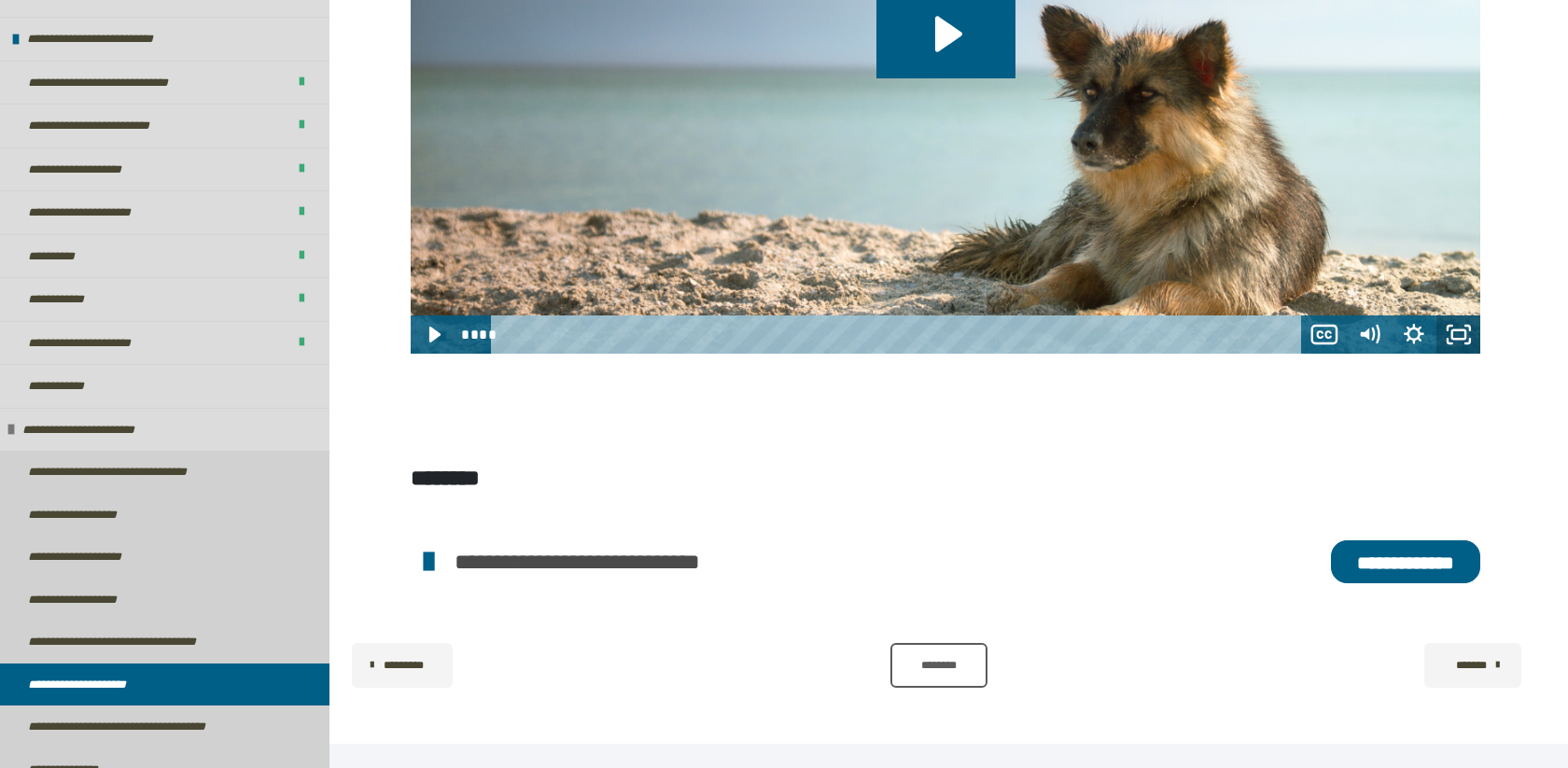 click 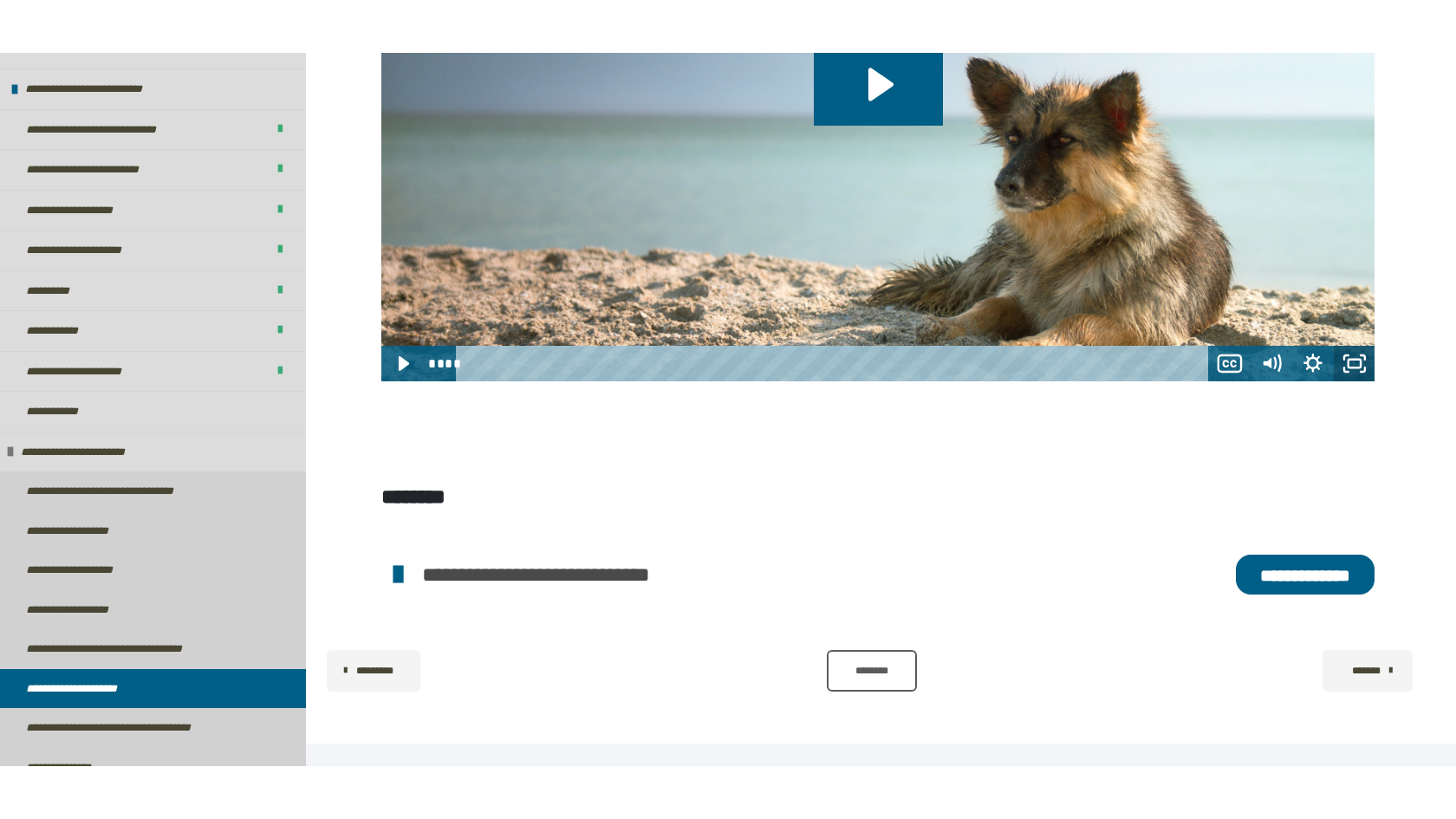 scroll, scrollTop: 710, scrollLeft: 0, axis: vertical 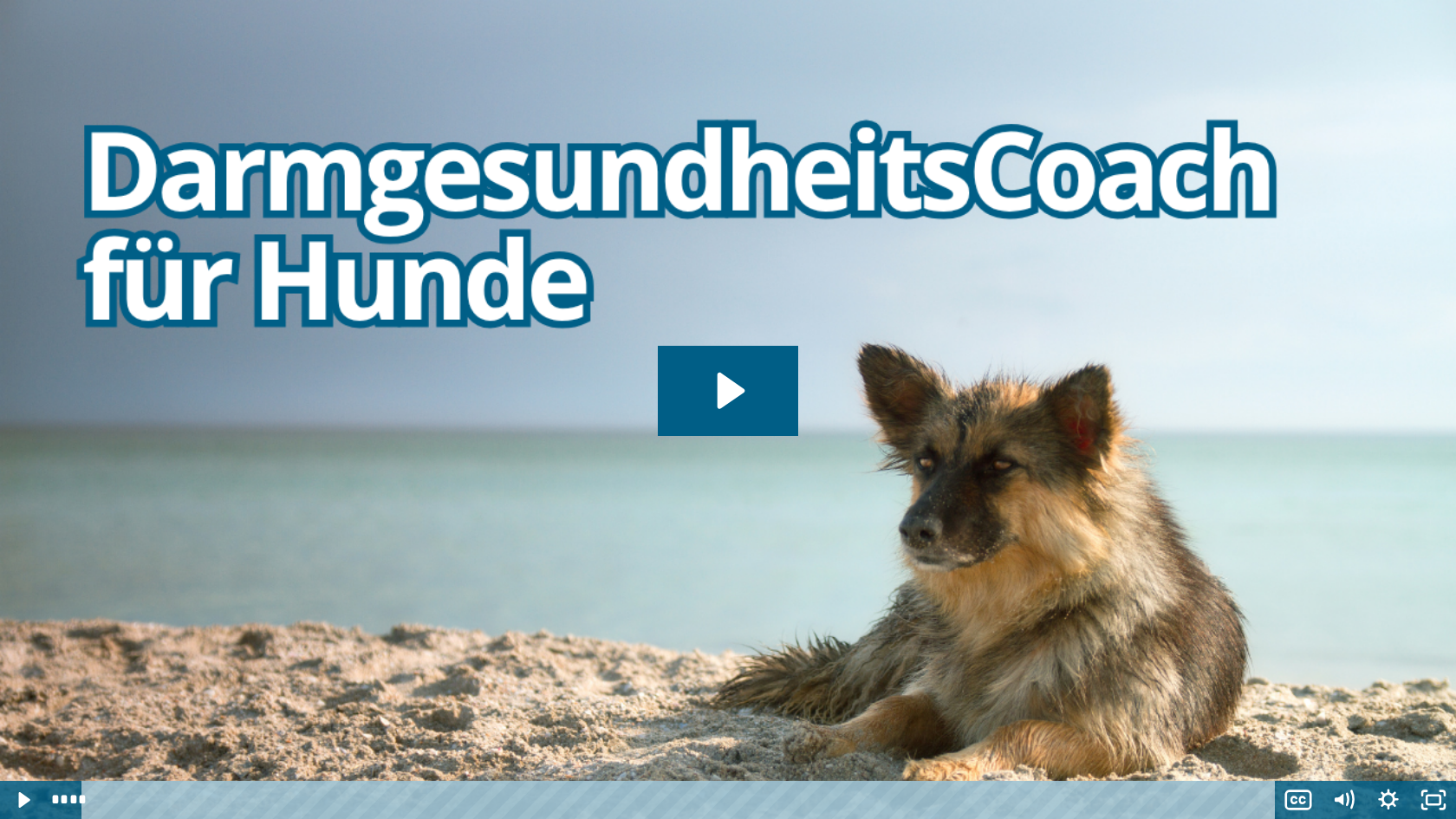 type 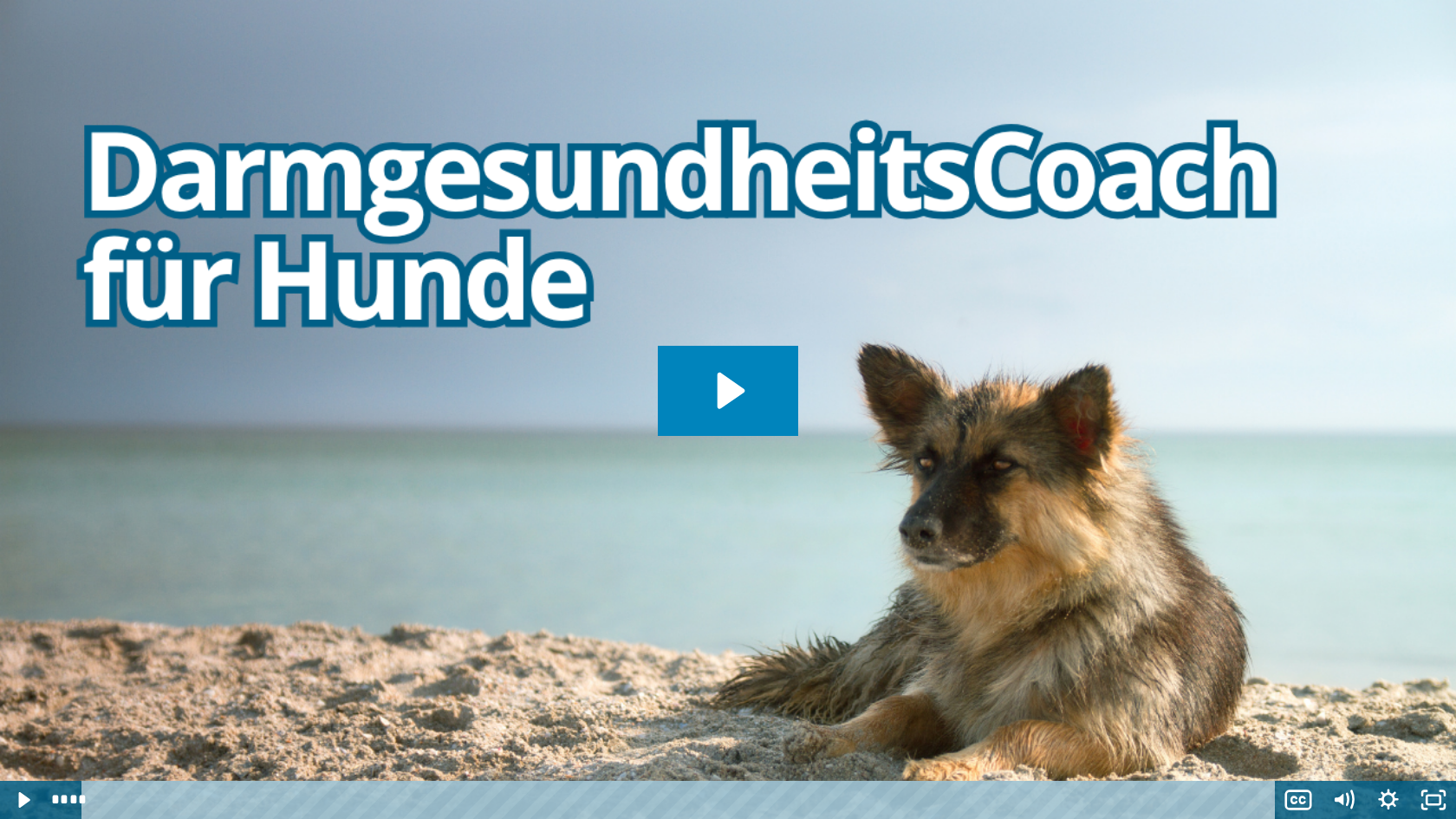 click 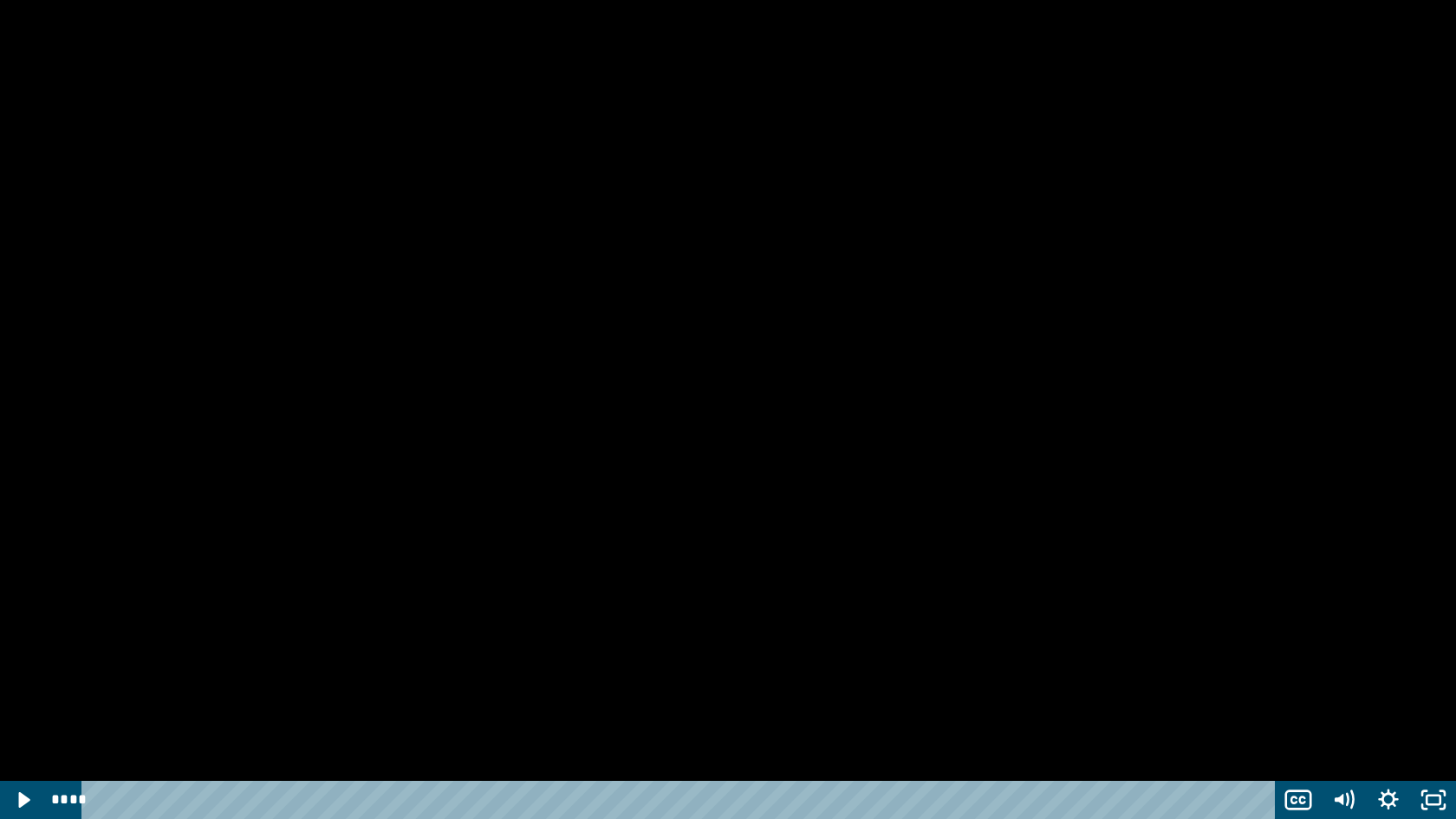 type 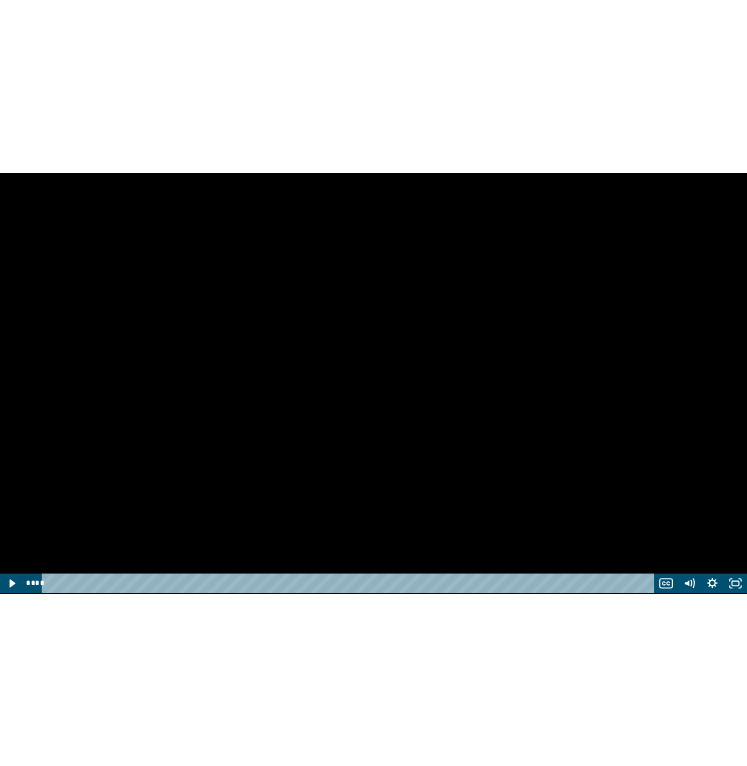scroll, scrollTop: 543, scrollLeft: 0, axis: vertical 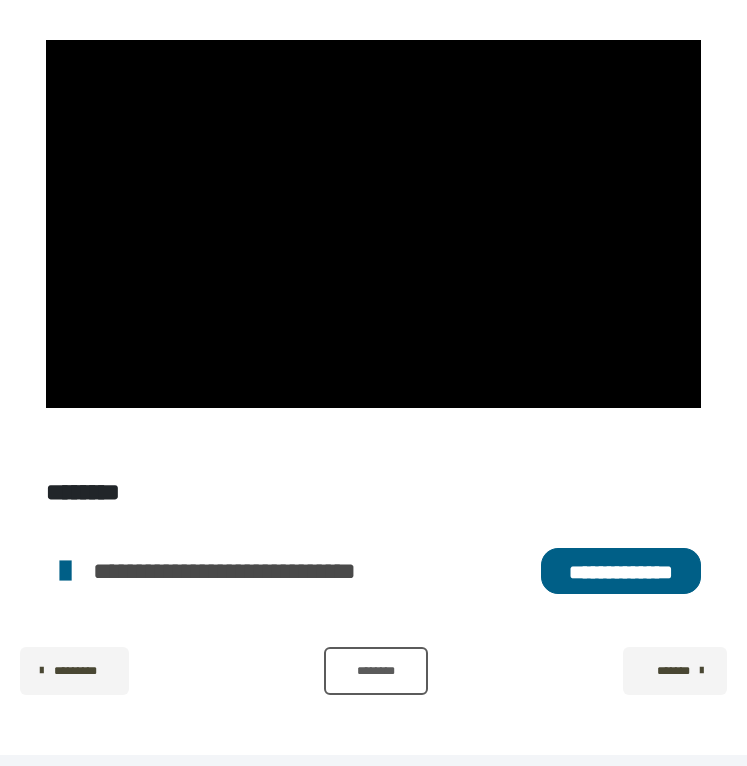 click on "**********" at bounding box center (621, 571) 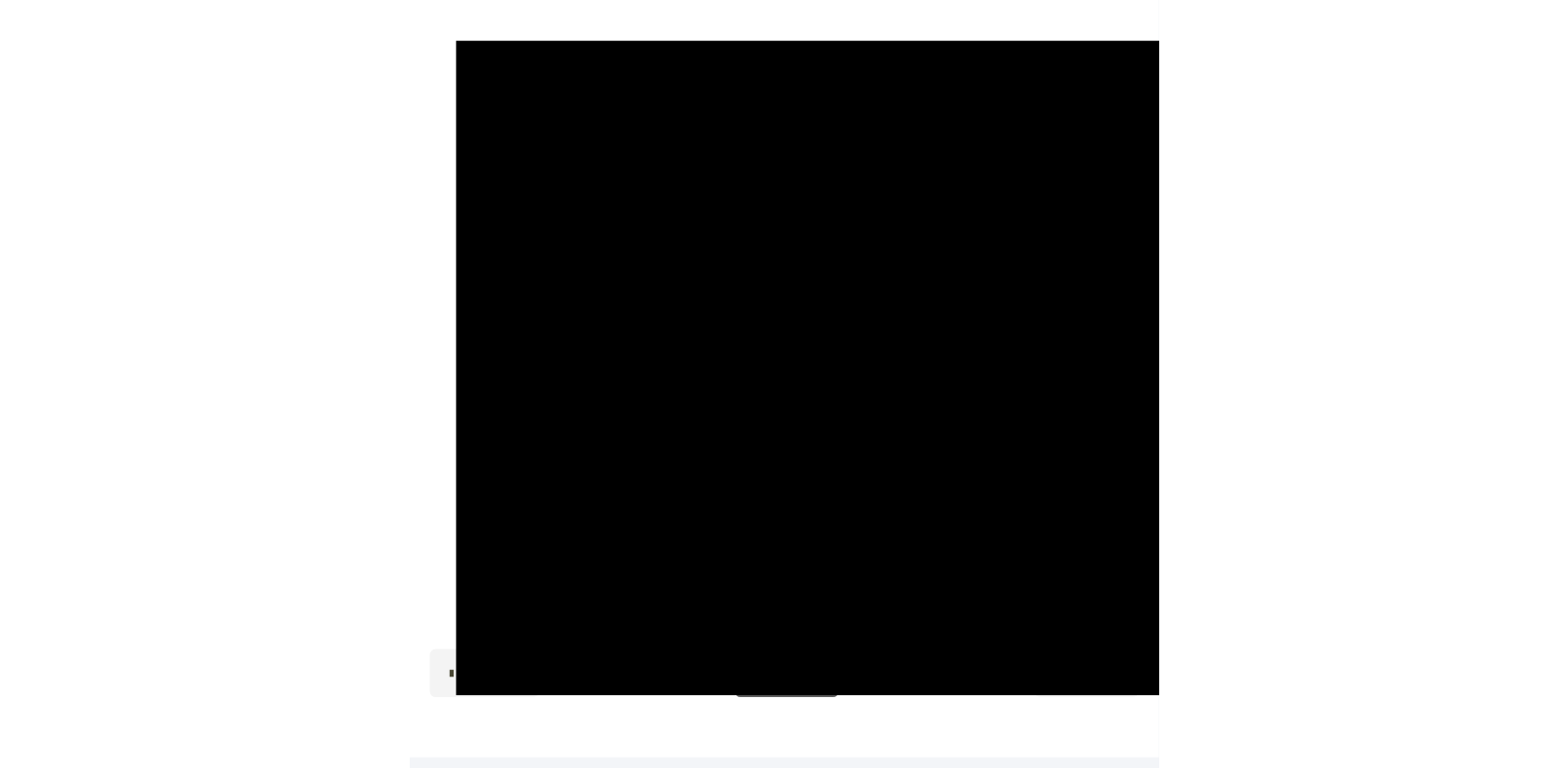 scroll, scrollTop: 409, scrollLeft: 0, axis: vertical 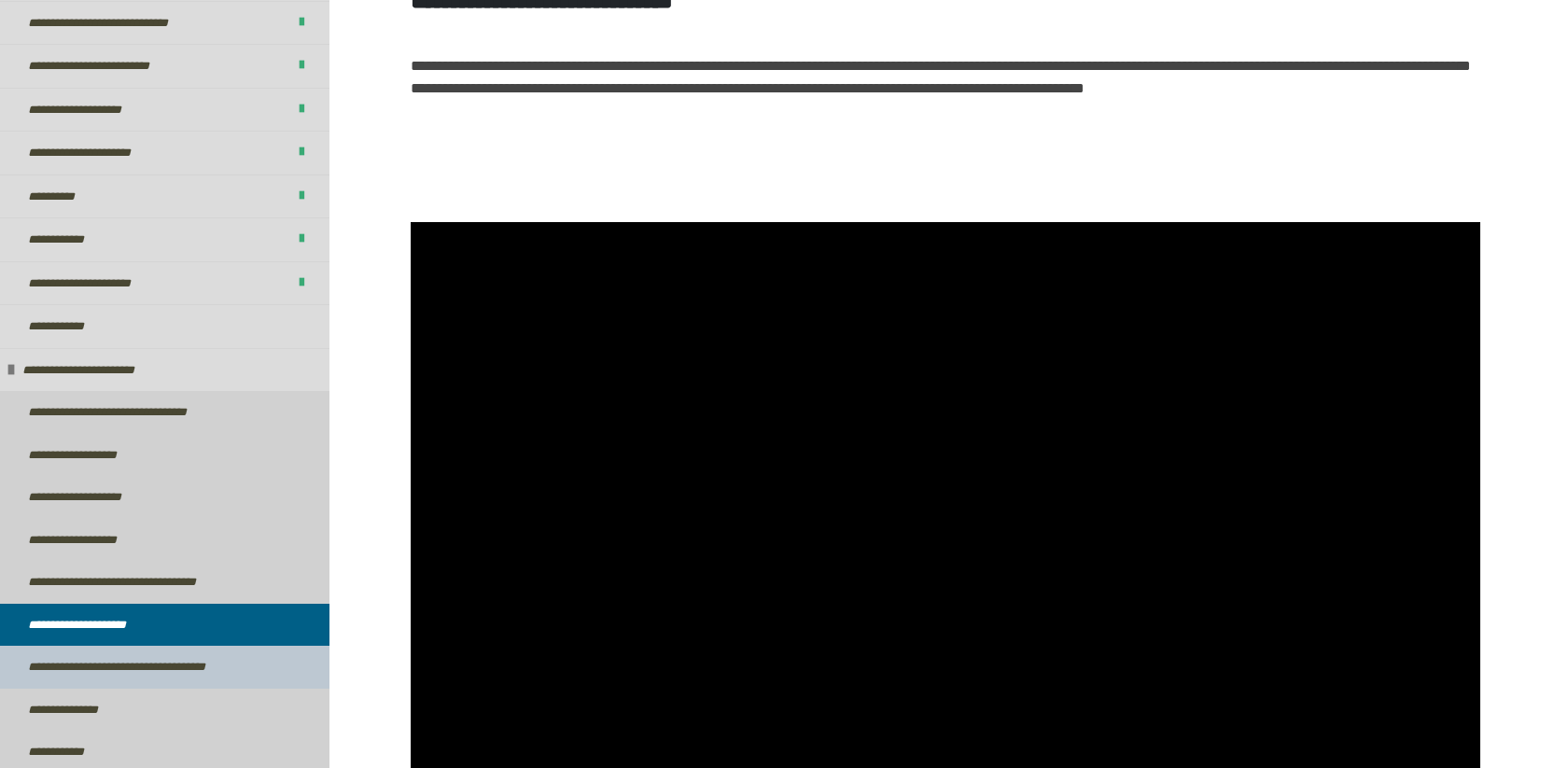 click on "**********" at bounding box center (147, 667) 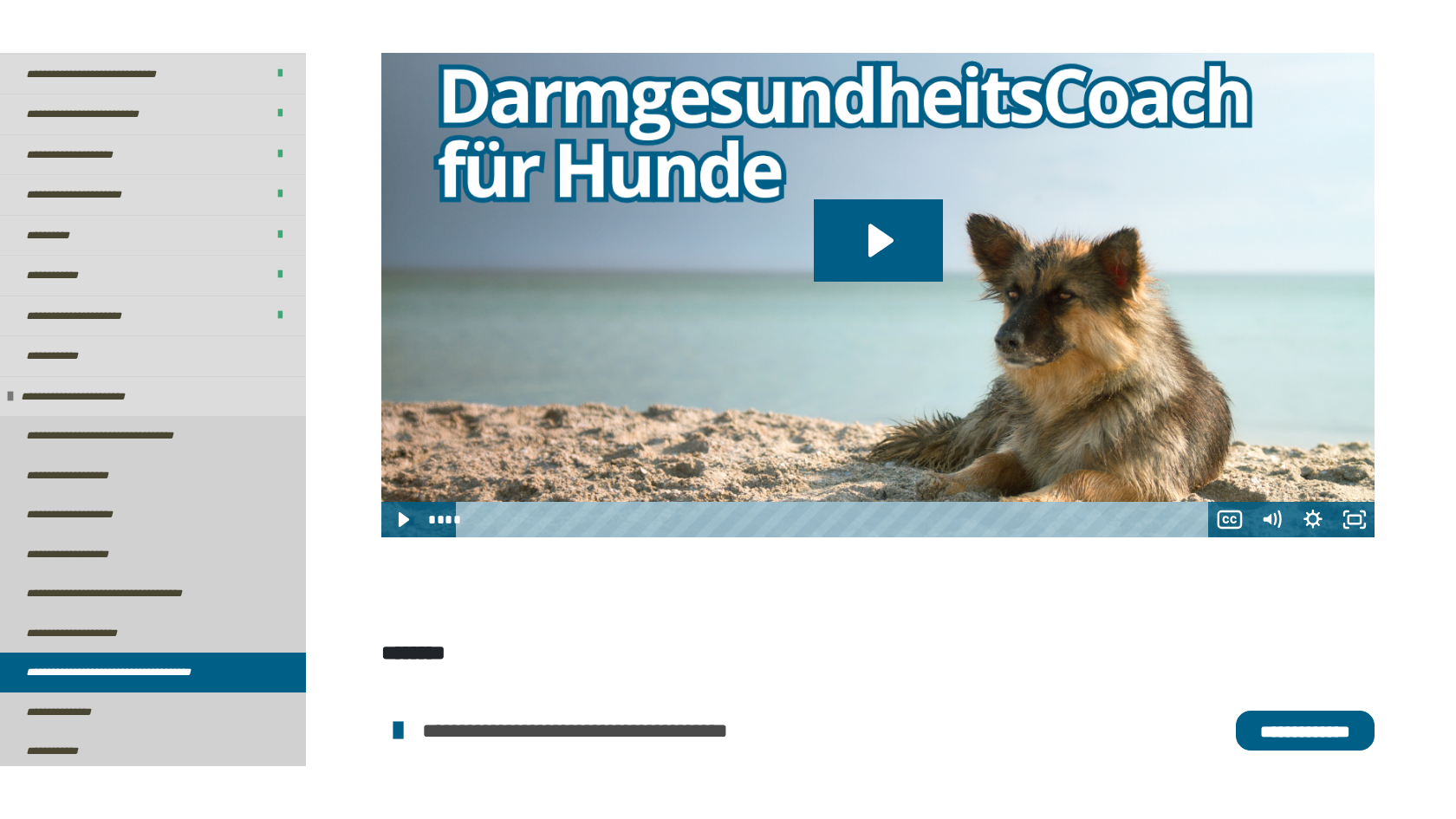 scroll, scrollTop: 693, scrollLeft: 0, axis: vertical 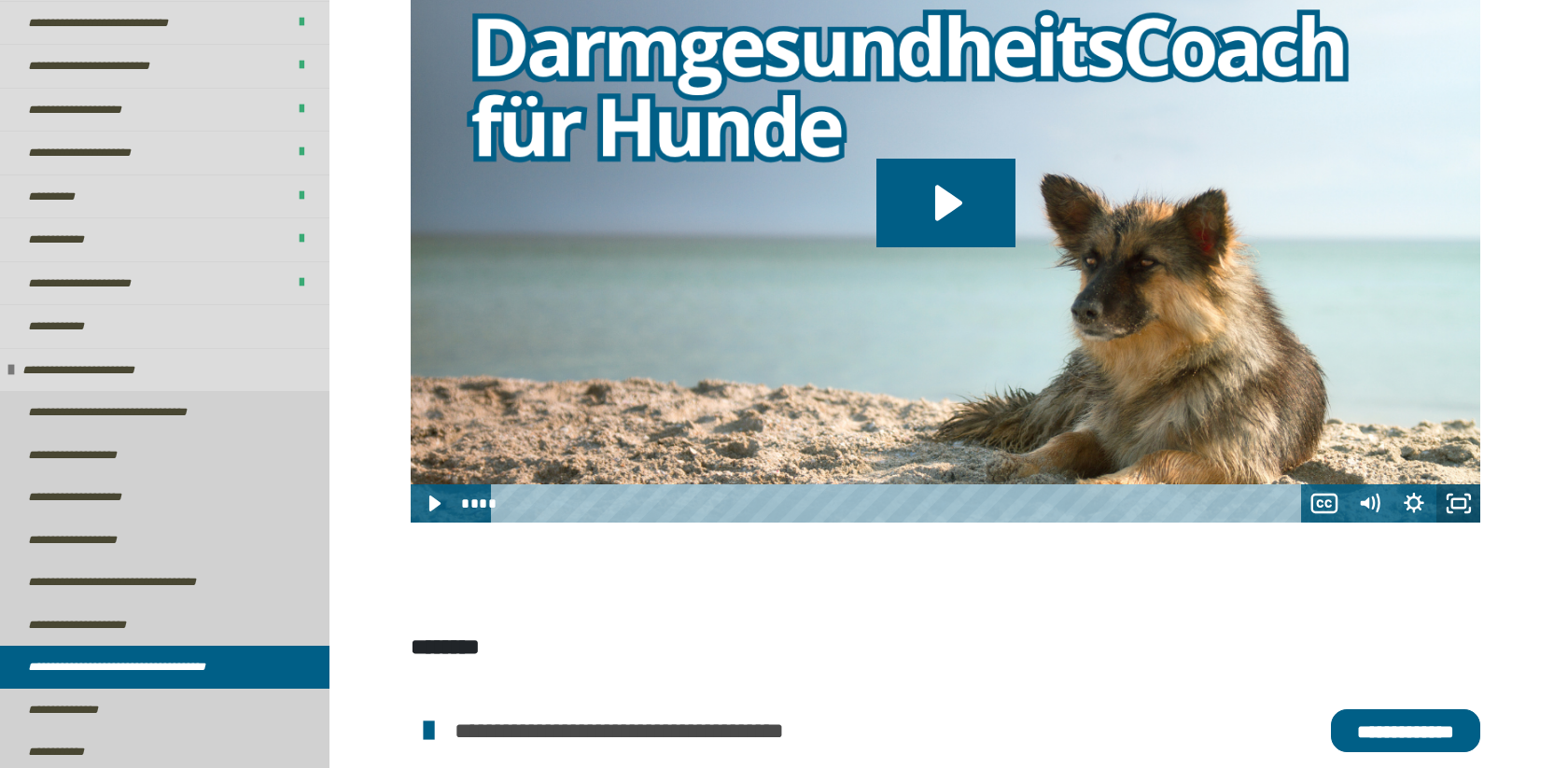 click 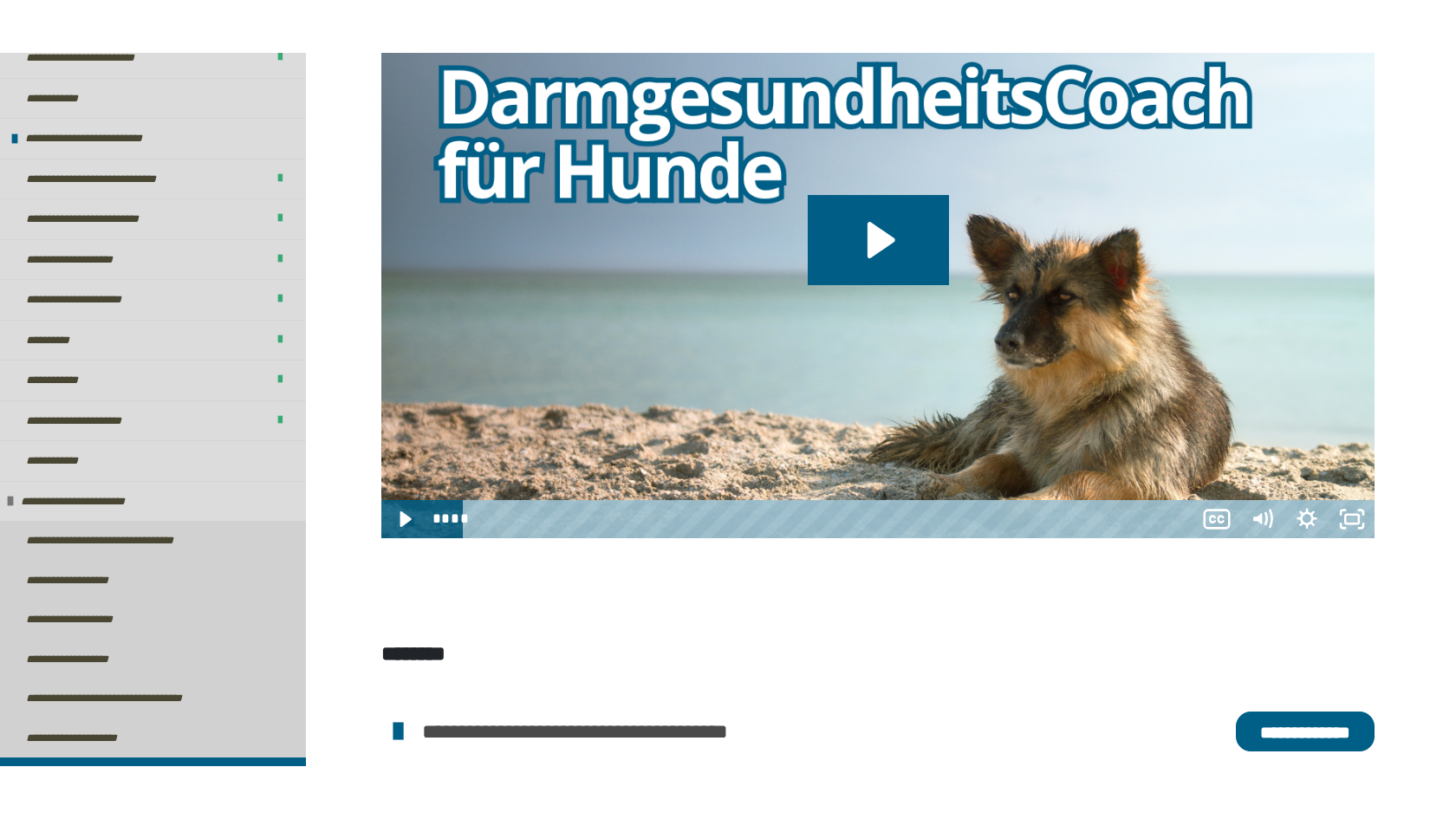 scroll, scrollTop: 584, scrollLeft: 0, axis: vertical 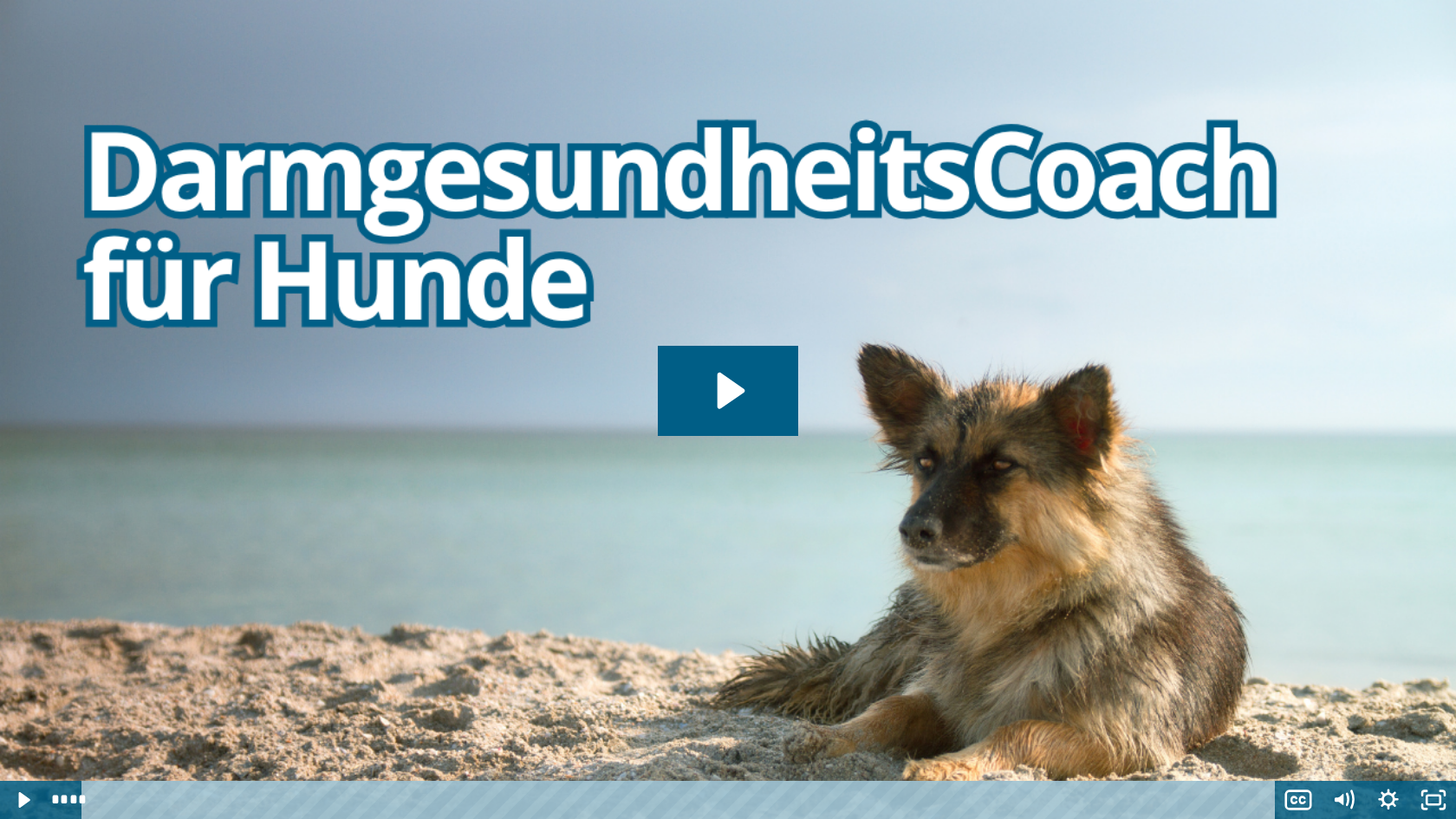 type 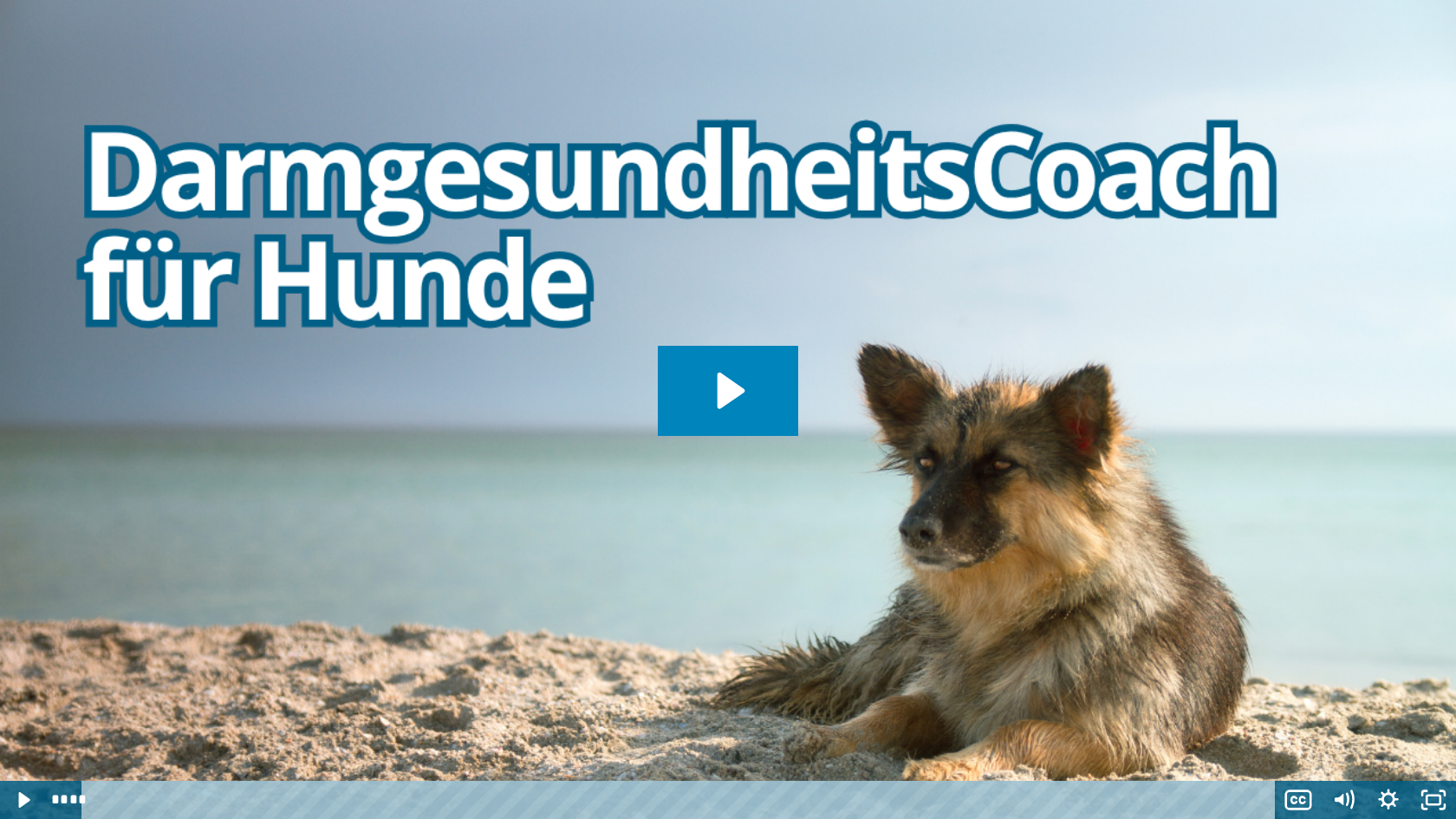 click 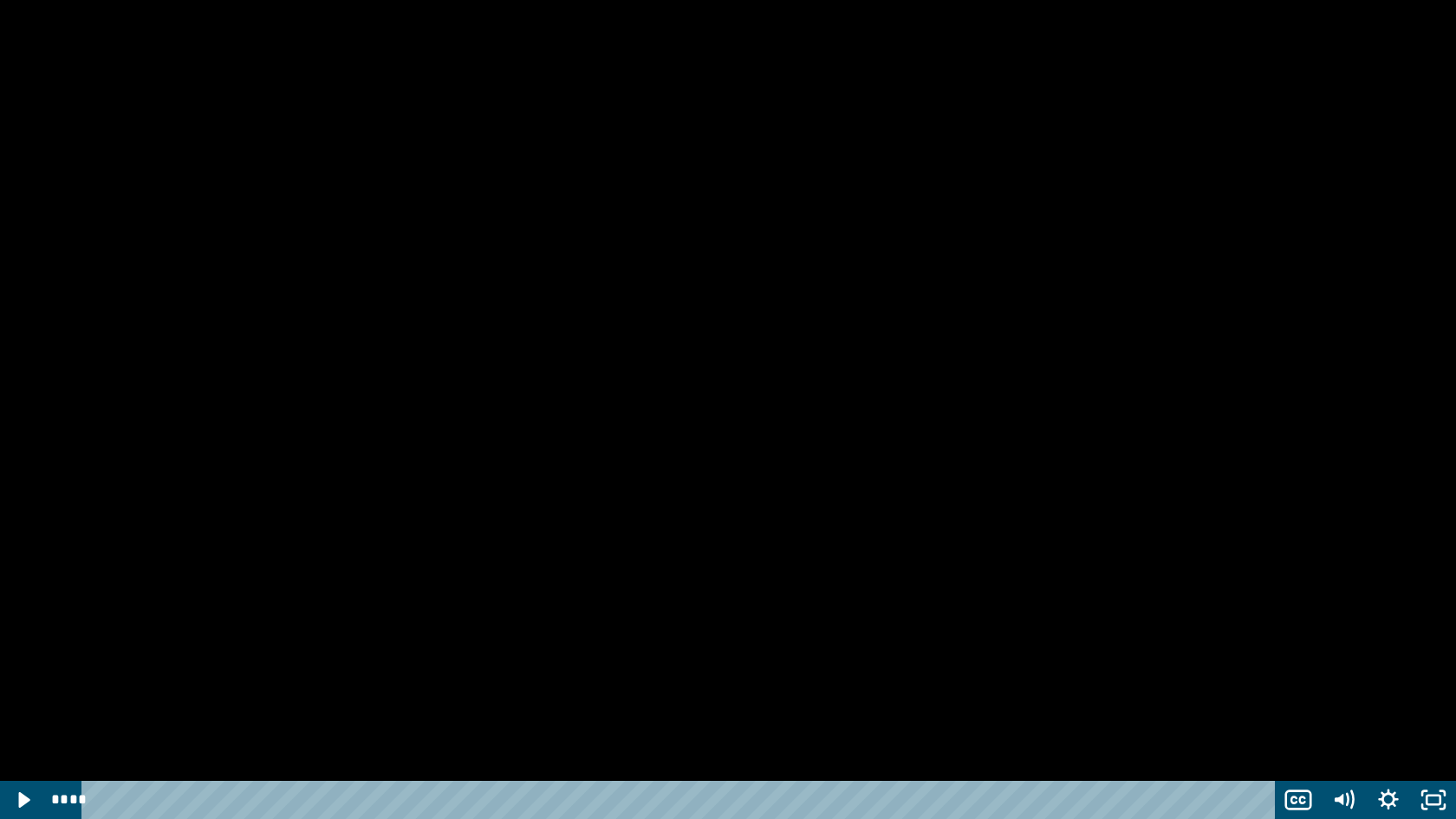 type 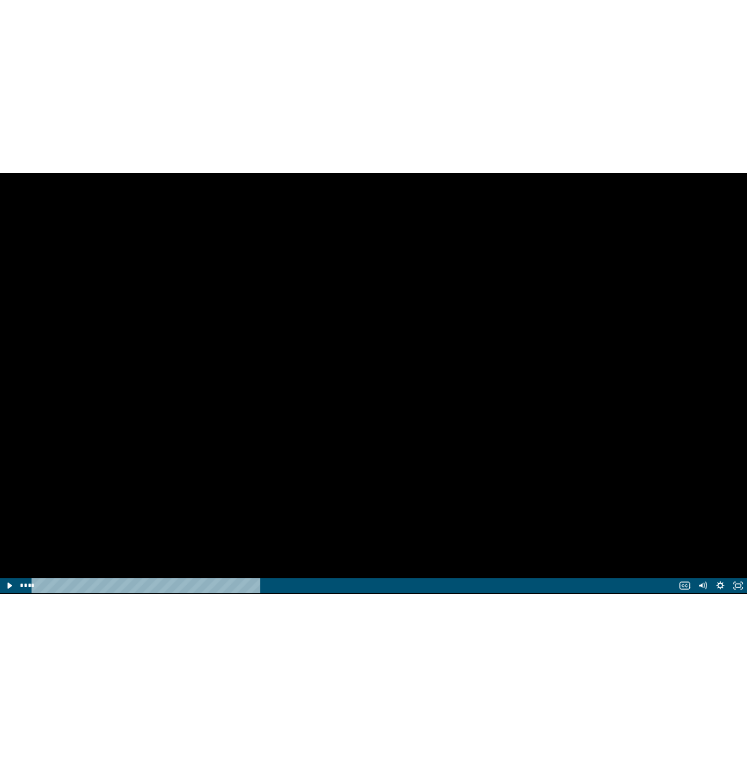 scroll, scrollTop: 634, scrollLeft: 0, axis: vertical 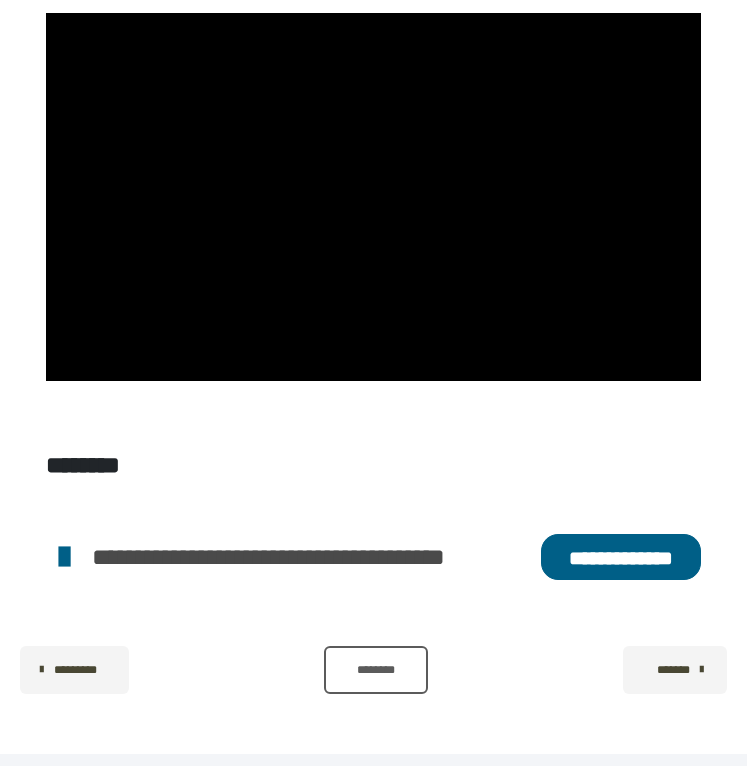click on "**********" at bounding box center (621, 557) 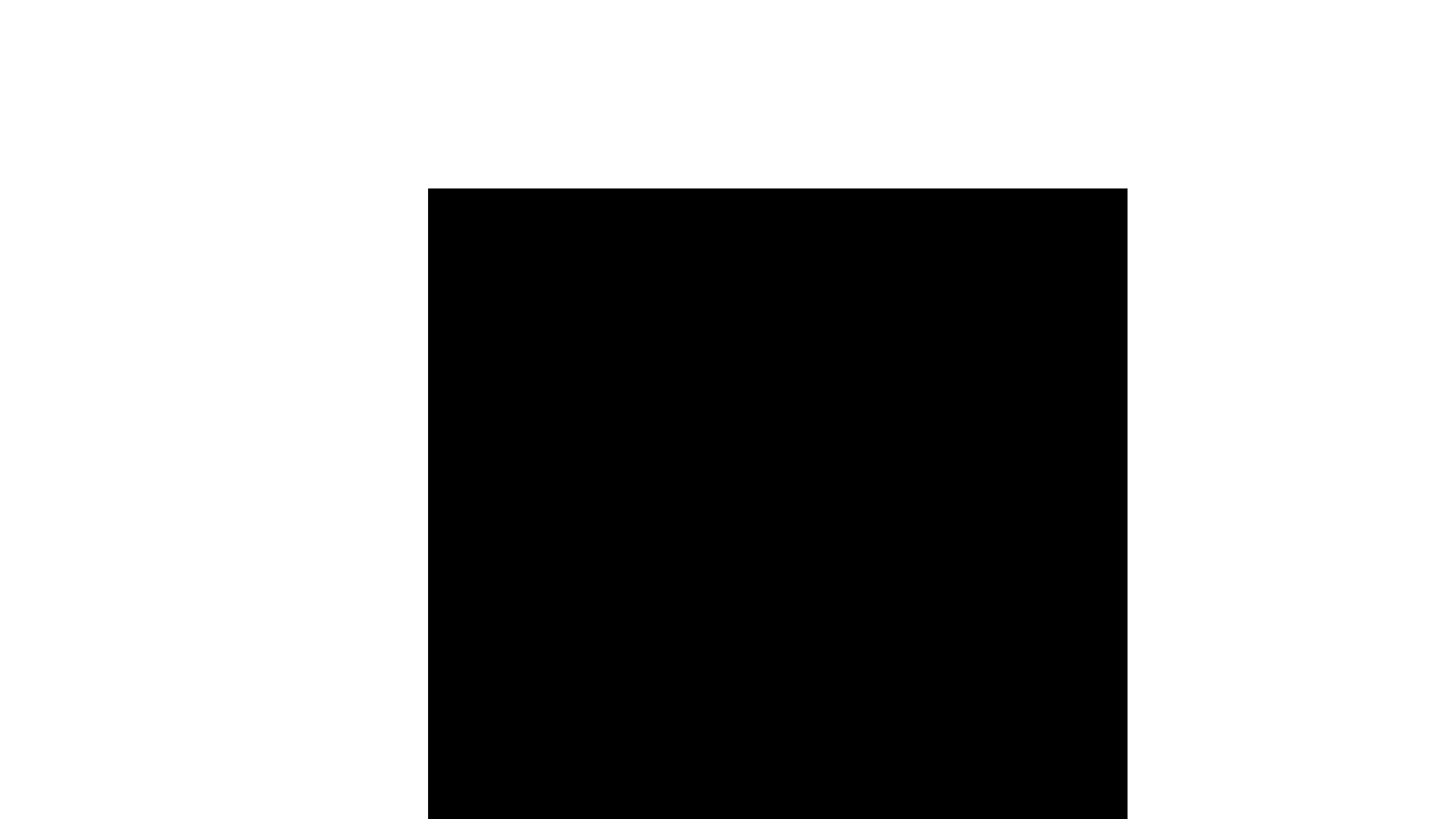 scroll, scrollTop: 458, scrollLeft: 0, axis: vertical 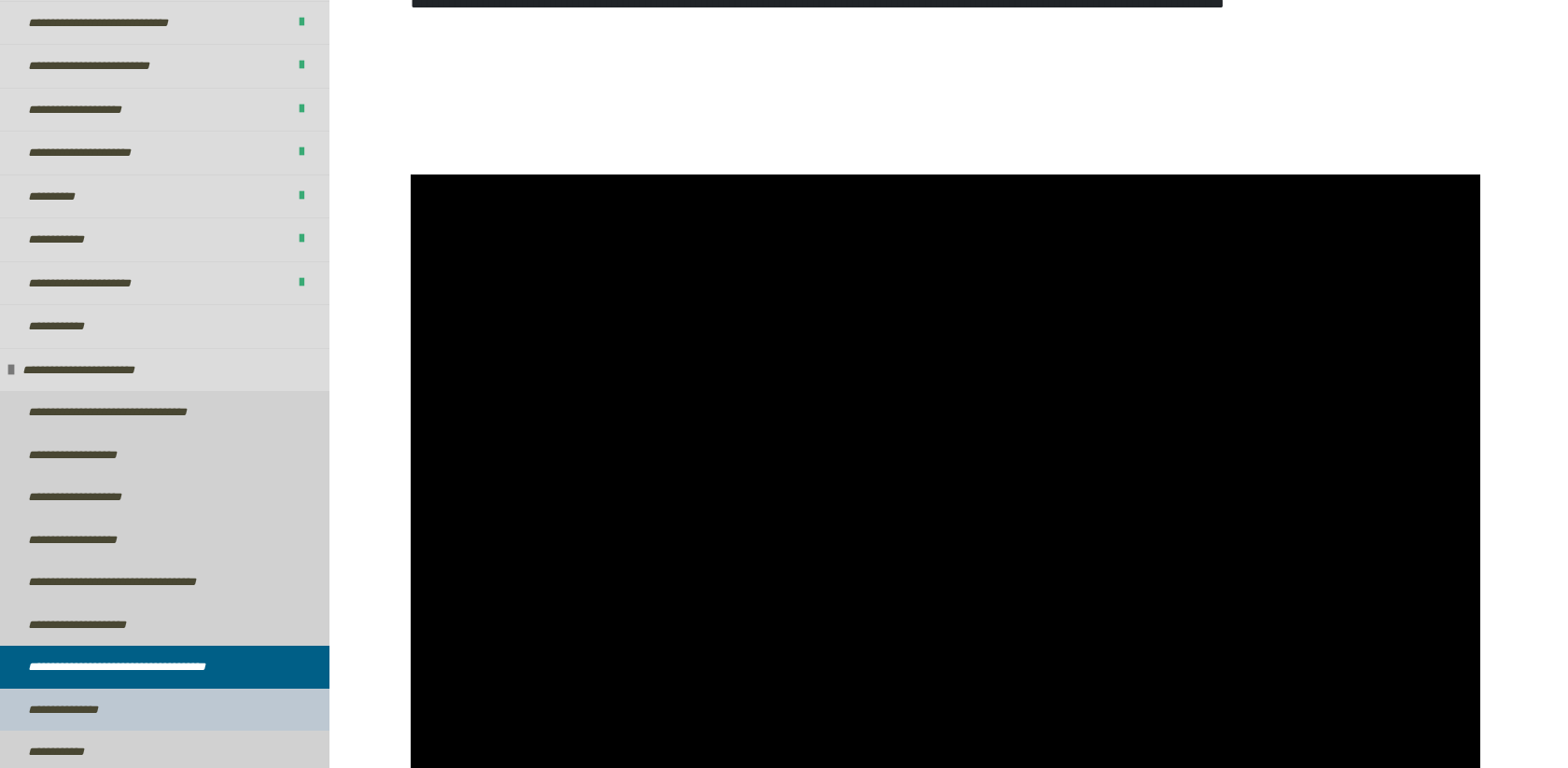 click on "**********" at bounding box center [77, 710] 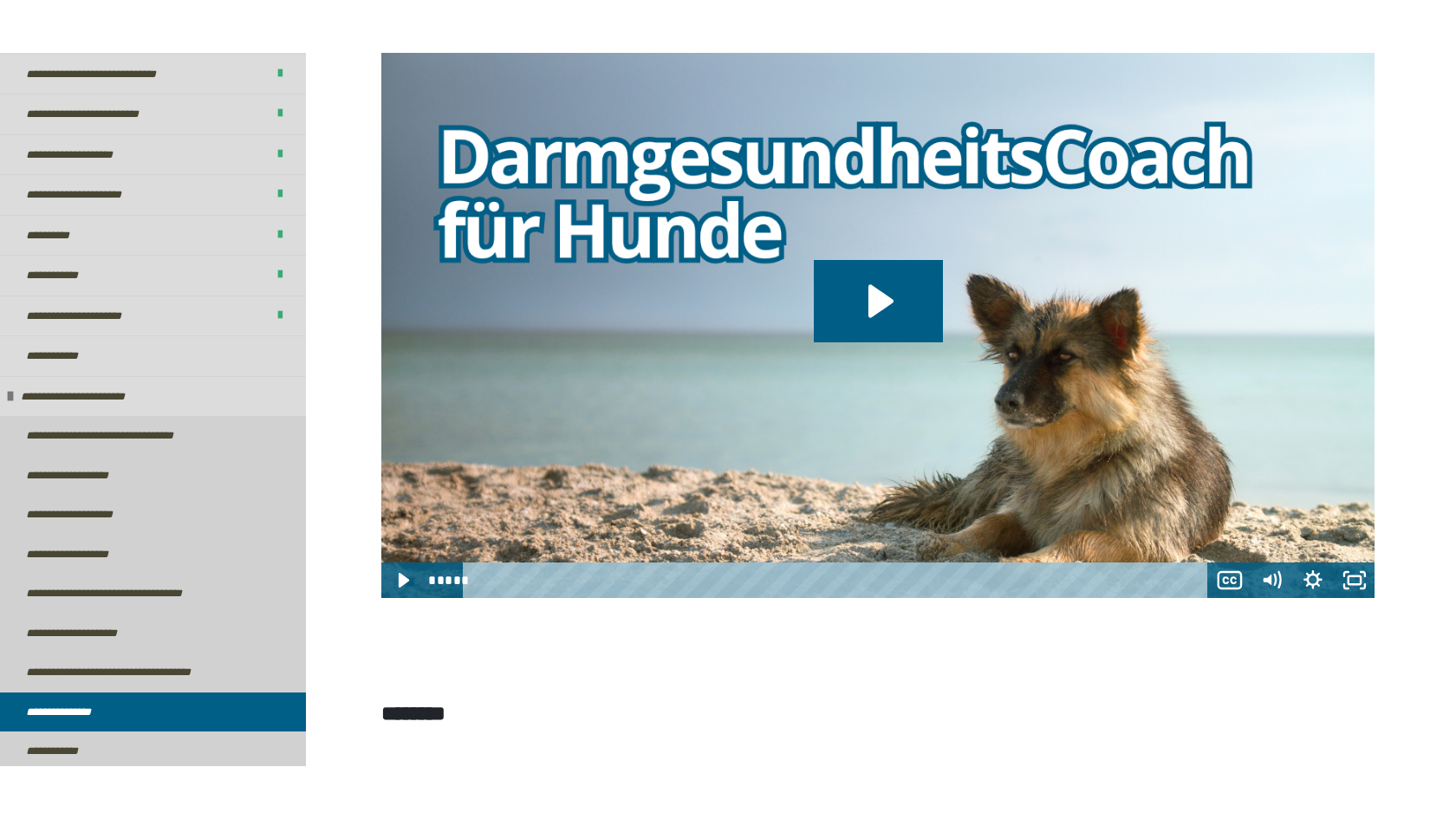 scroll, scrollTop: 584, scrollLeft: 0, axis: vertical 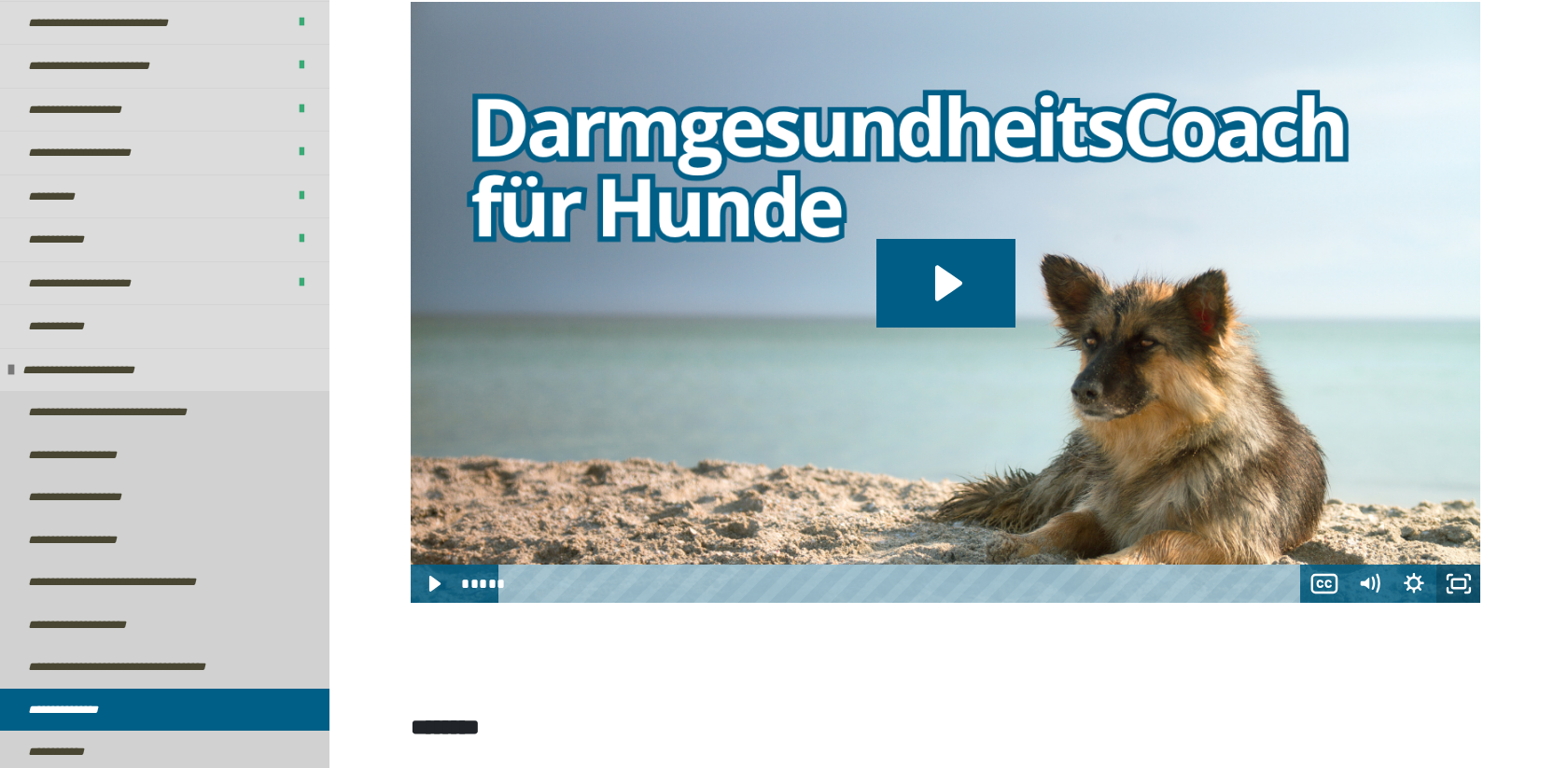 click 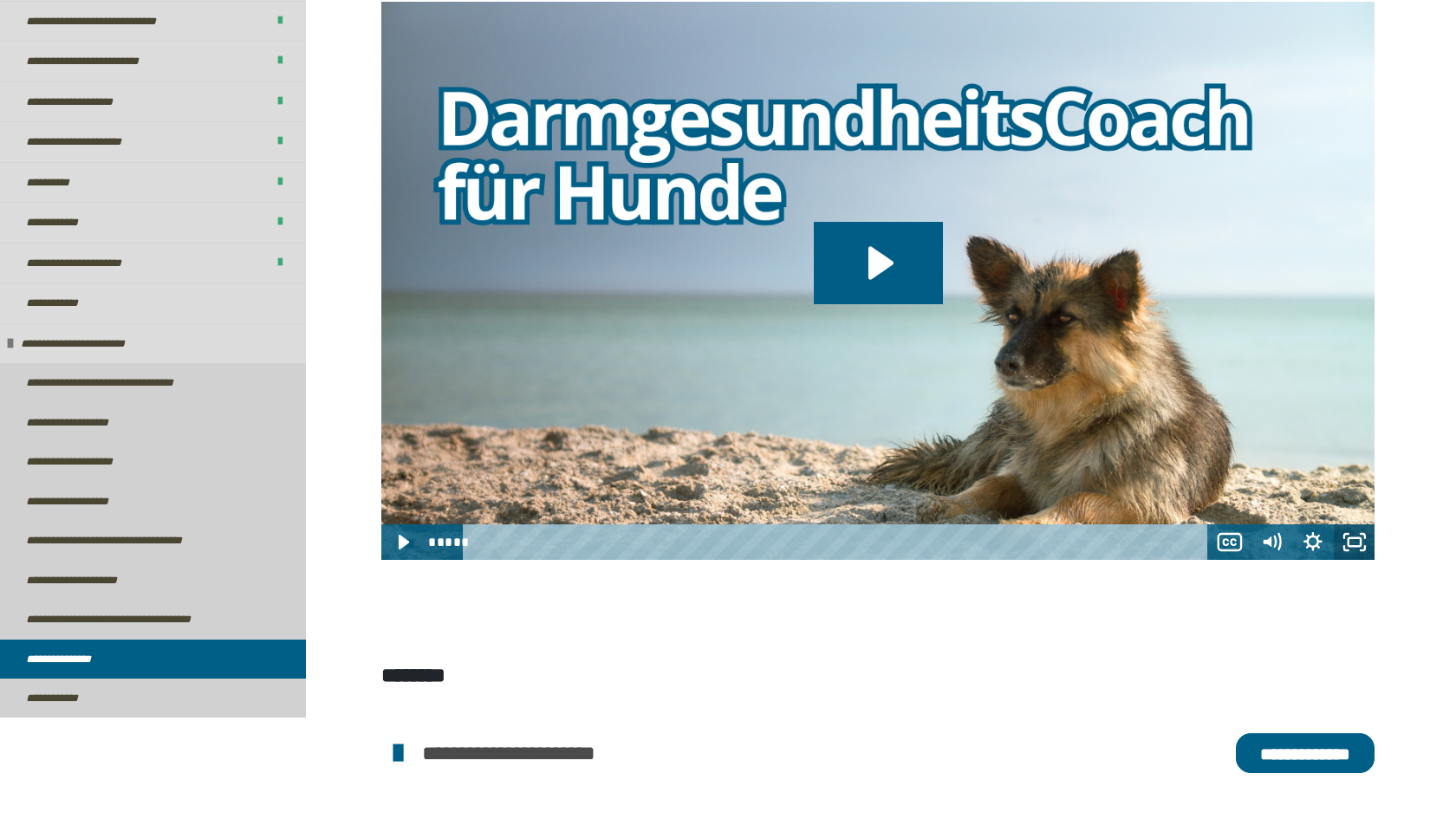 scroll, scrollTop: 584, scrollLeft: 0, axis: vertical 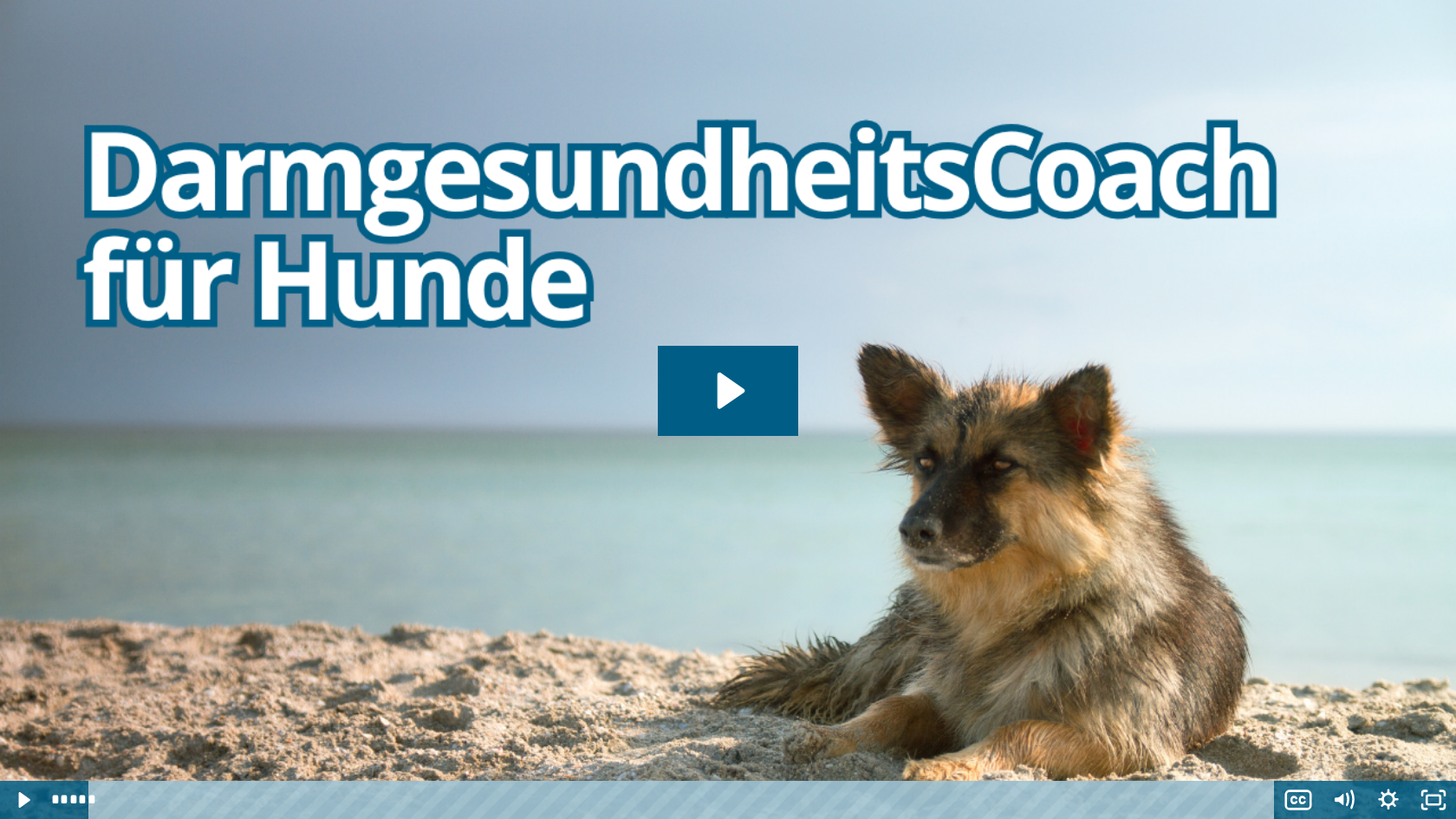 type 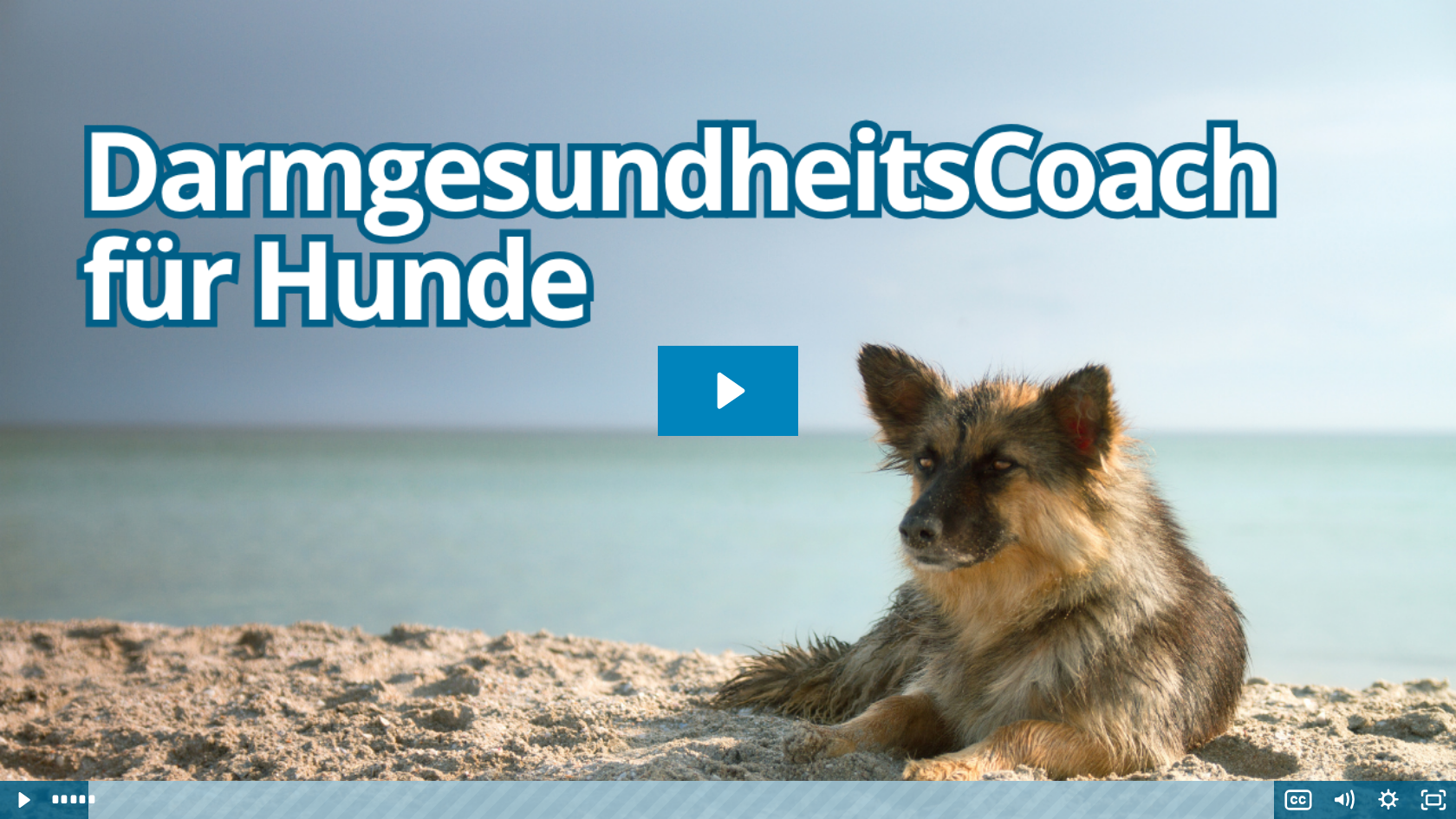 click 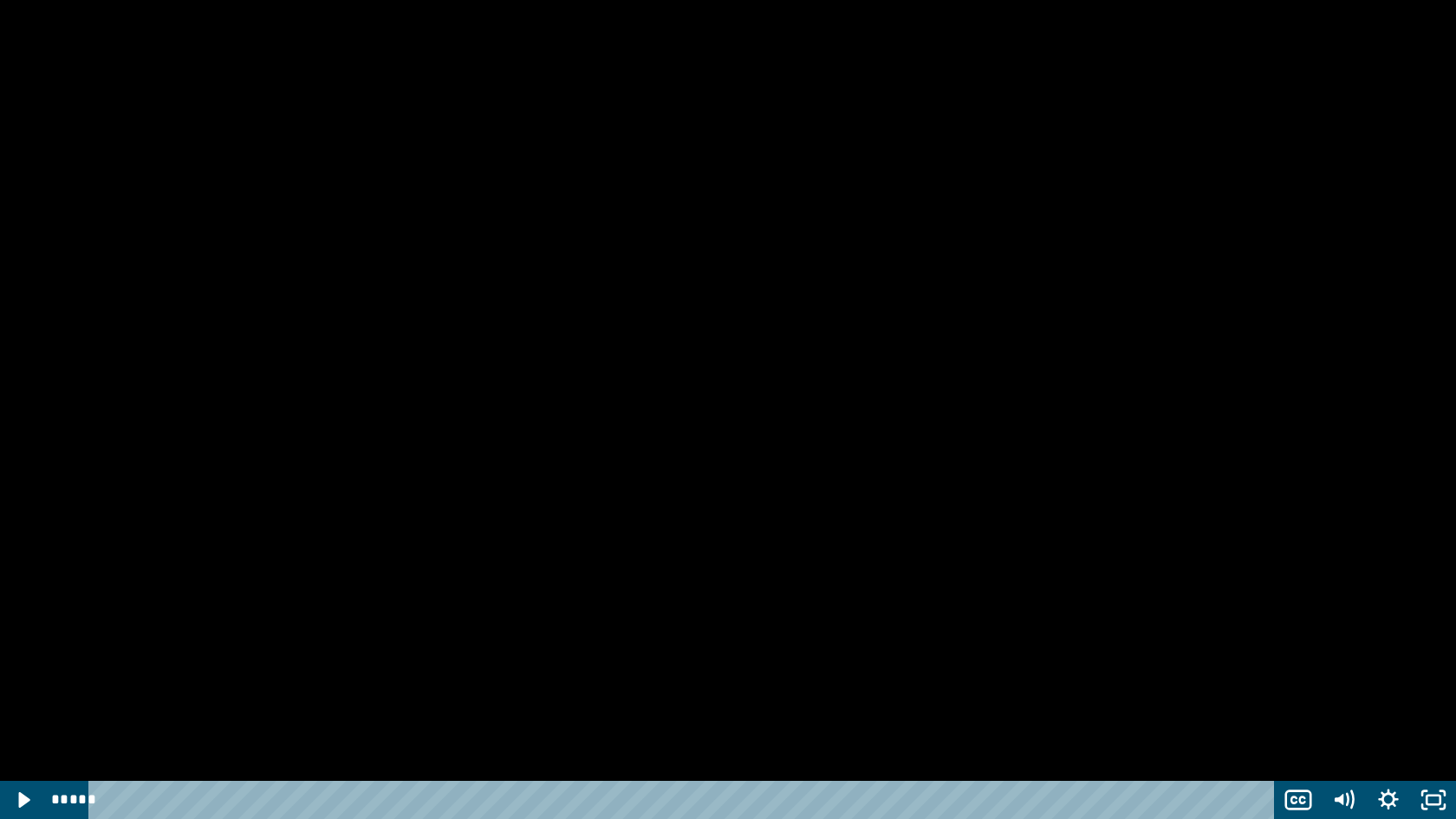 type 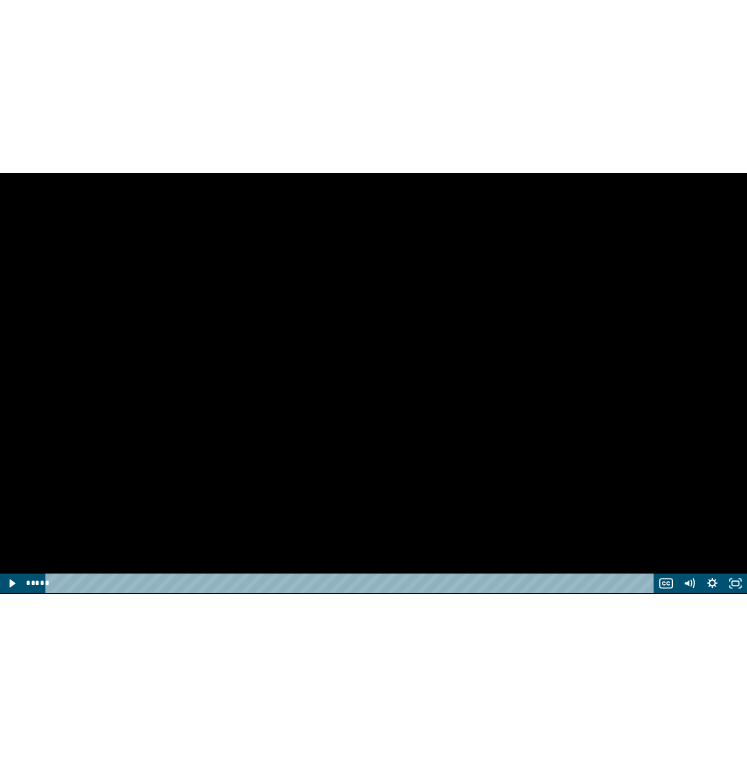 scroll, scrollTop: 568, scrollLeft: 0, axis: vertical 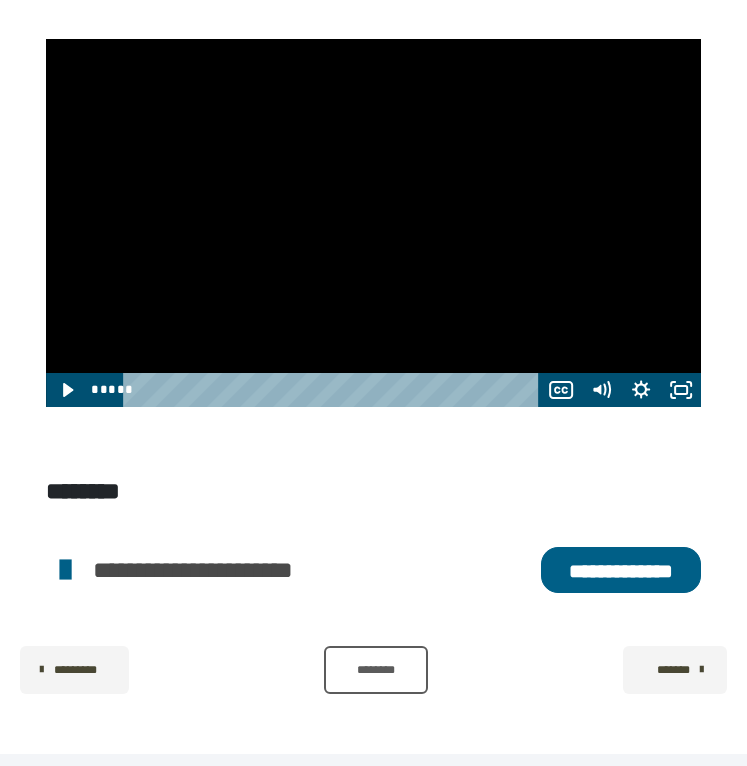 click on "**********" at bounding box center [621, 570] 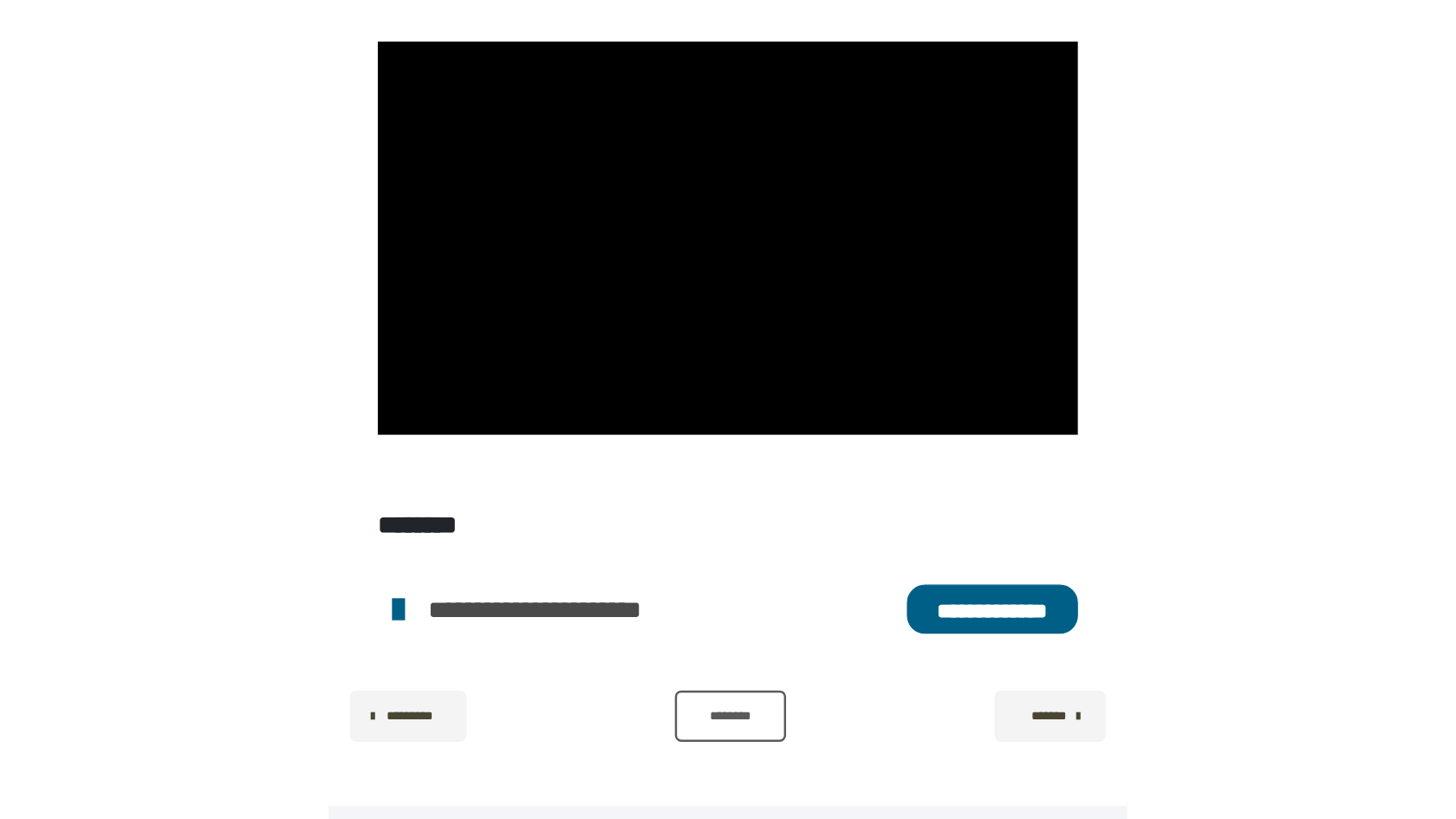 scroll, scrollTop: 400, scrollLeft: 0, axis: vertical 